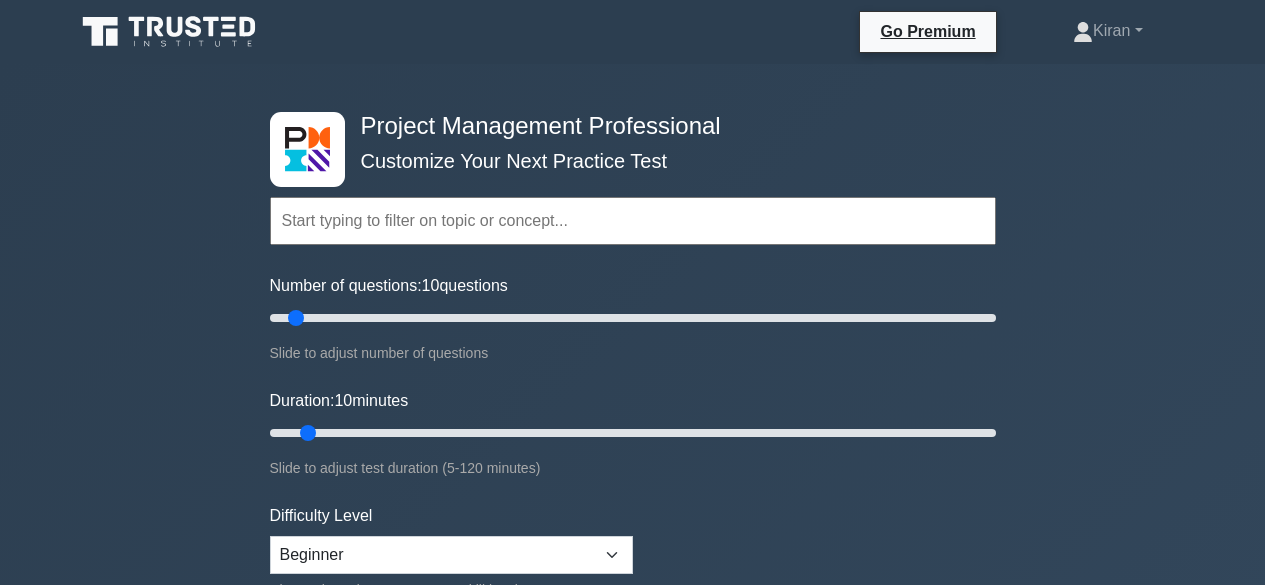 scroll, scrollTop: 0, scrollLeft: 0, axis: both 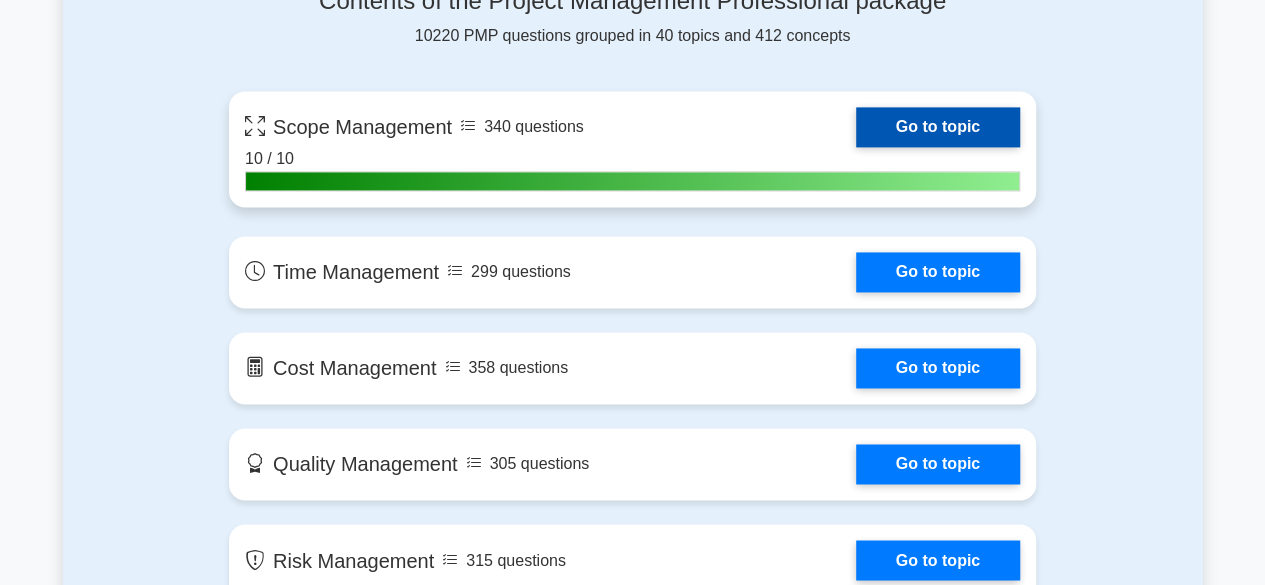 click on "Go to topic" at bounding box center [938, 127] 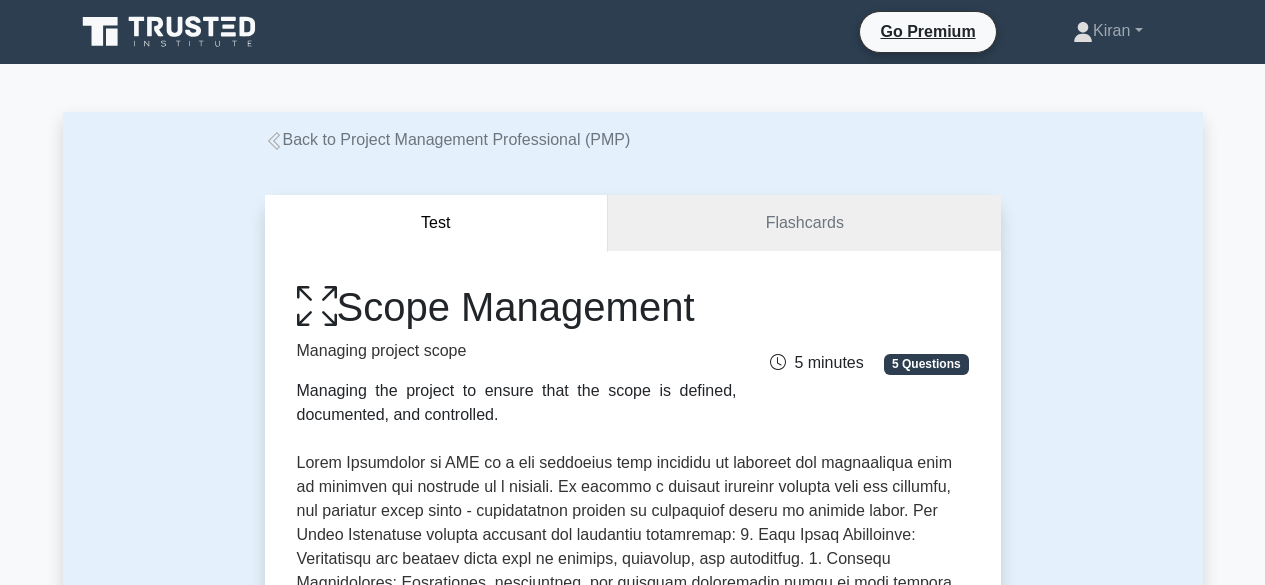 scroll, scrollTop: 0, scrollLeft: 0, axis: both 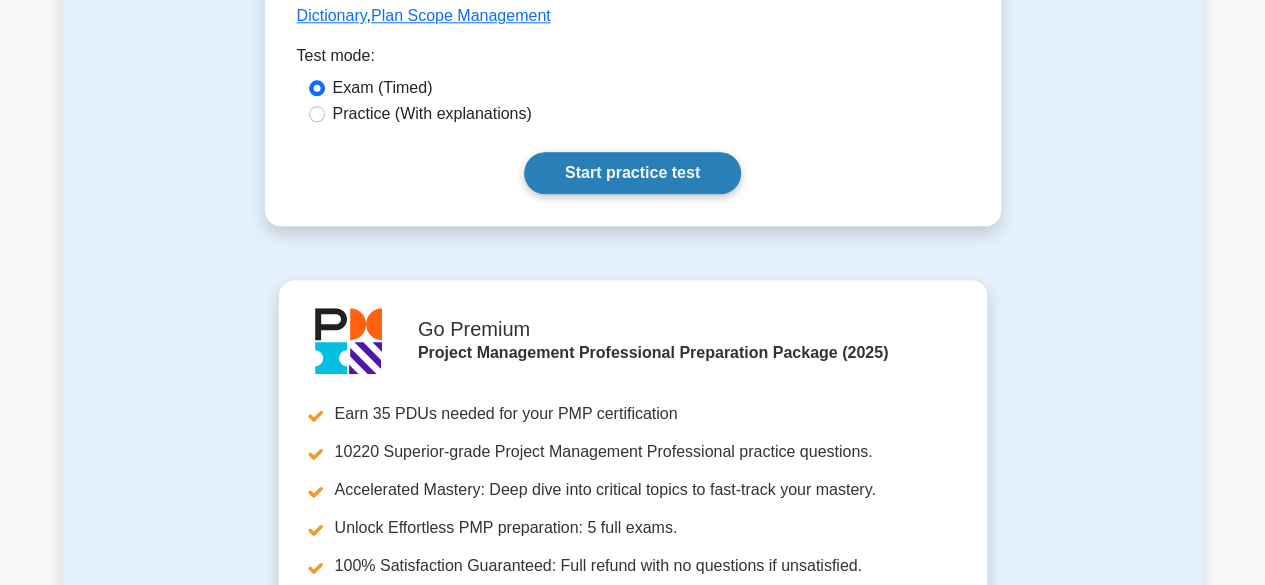 click on "Start practice test" at bounding box center [632, 173] 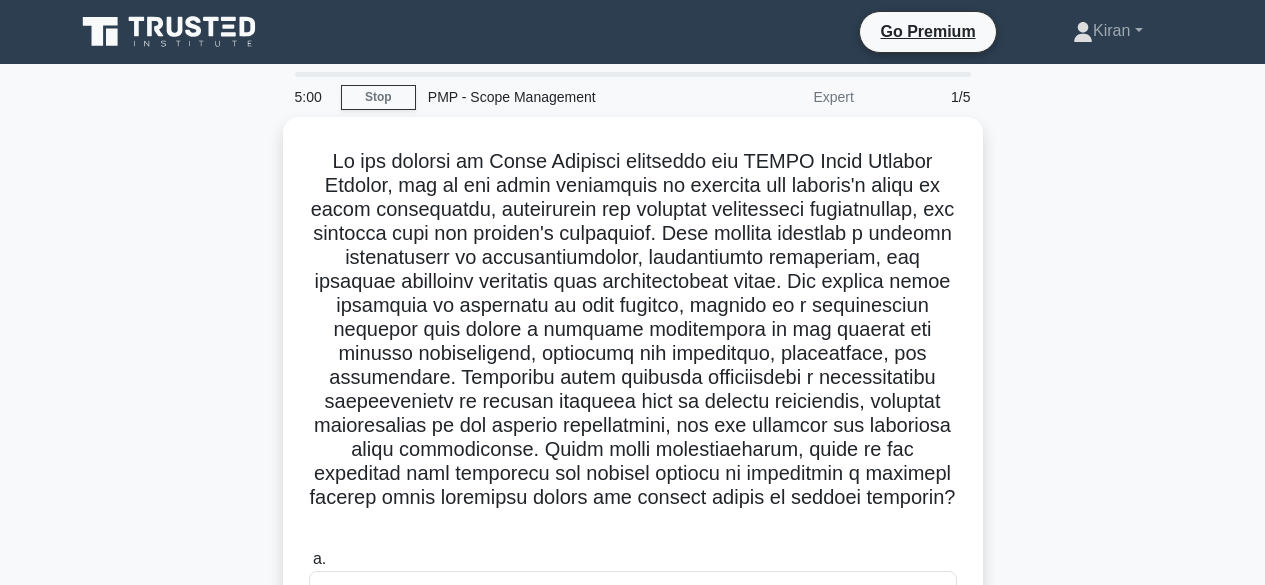 scroll, scrollTop: 0, scrollLeft: 0, axis: both 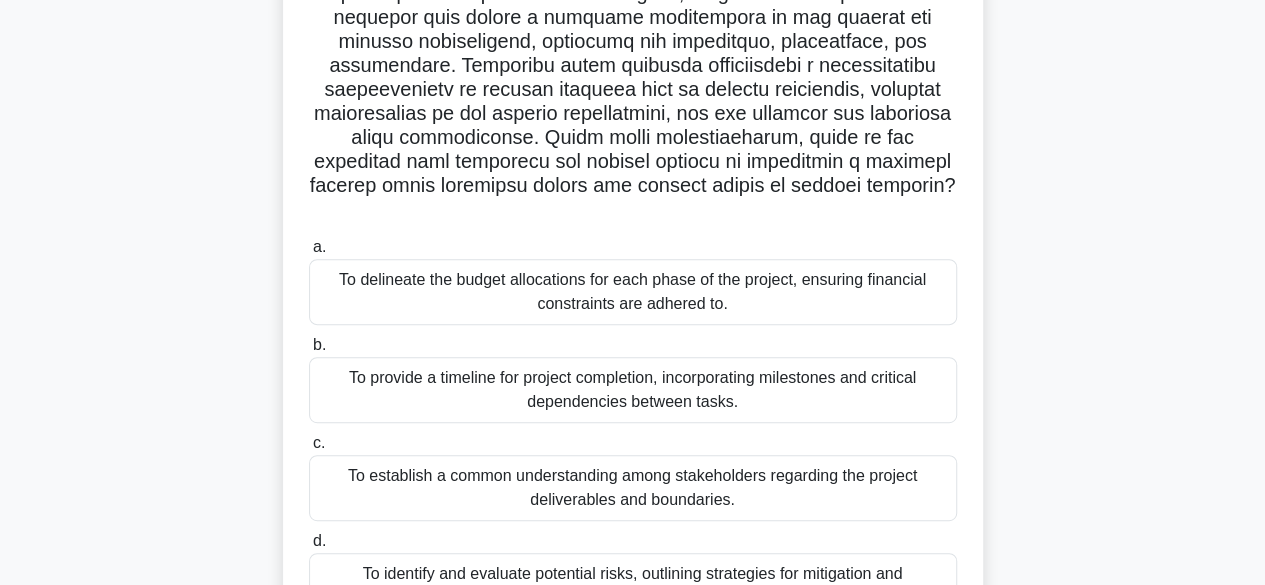 click on "To establish a common understanding among stakeholders regarding the project deliverables and boundaries." at bounding box center [633, 488] 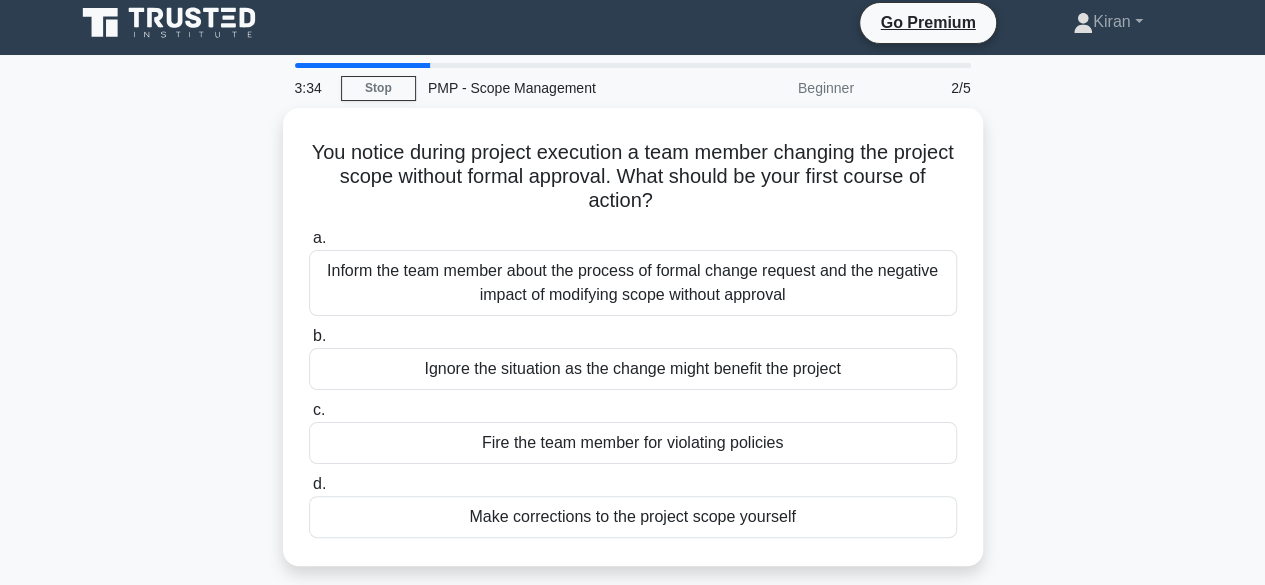 scroll, scrollTop: 0, scrollLeft: 0, axis: both 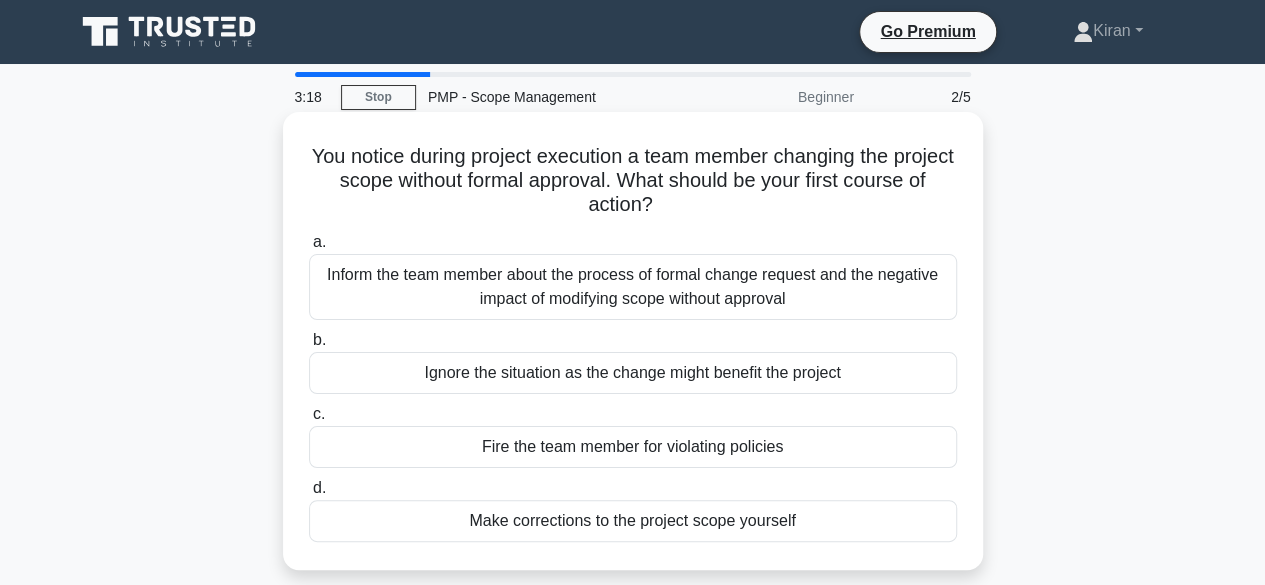 click on "Inform the team member about the process of formal change request and the negative impact of modifying scope without approval" at bounding box center (633, 287) 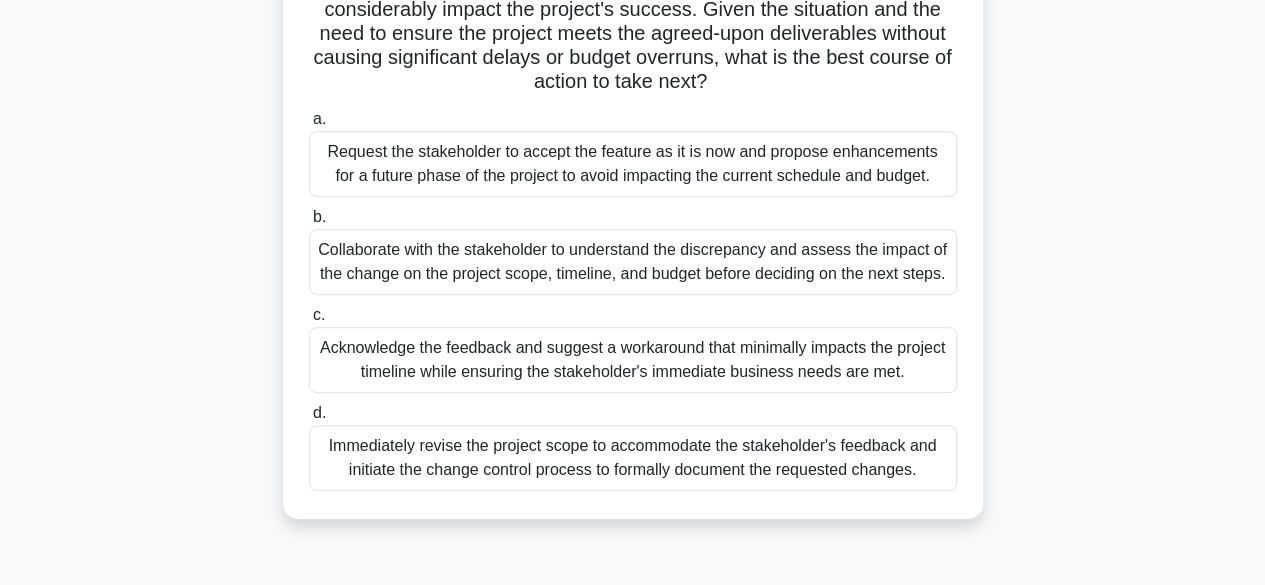scroll, scrollTop: 369, scrollLeft: 0, axis: vertical 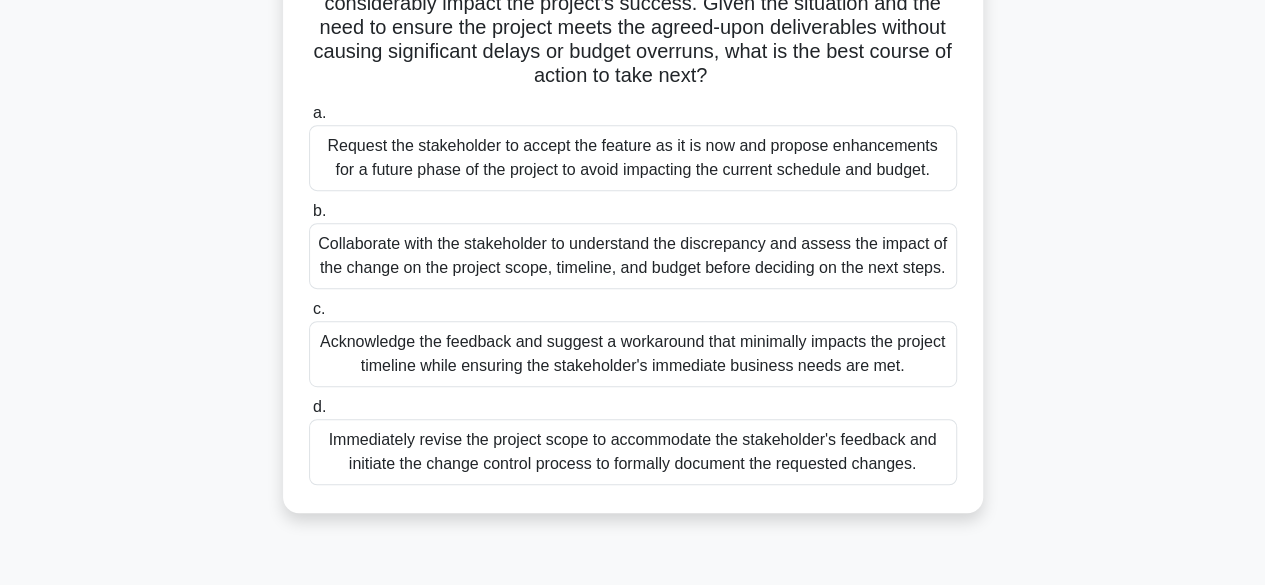 click on "Collaborate with the stakeholder to understand the discrepancy and assess the impact of the change on the project scope, timeline, and budget before deciding on the next steps." at bounding box center [633, 256] 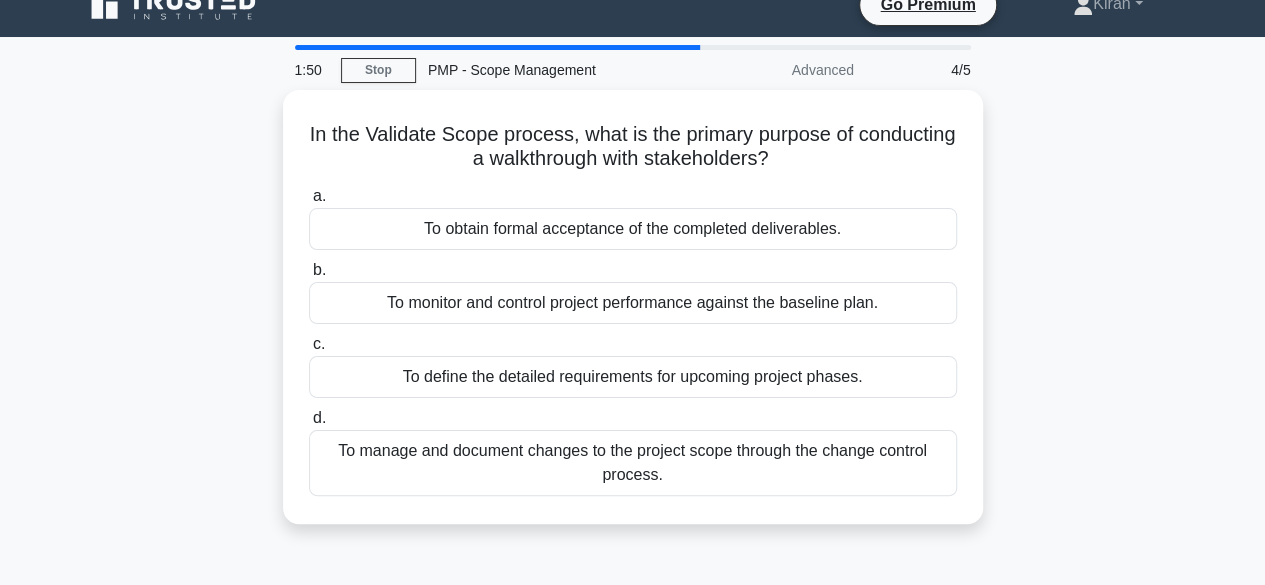 scroll, scrollTop: 31, scrollLeft: 0, axis: vertical 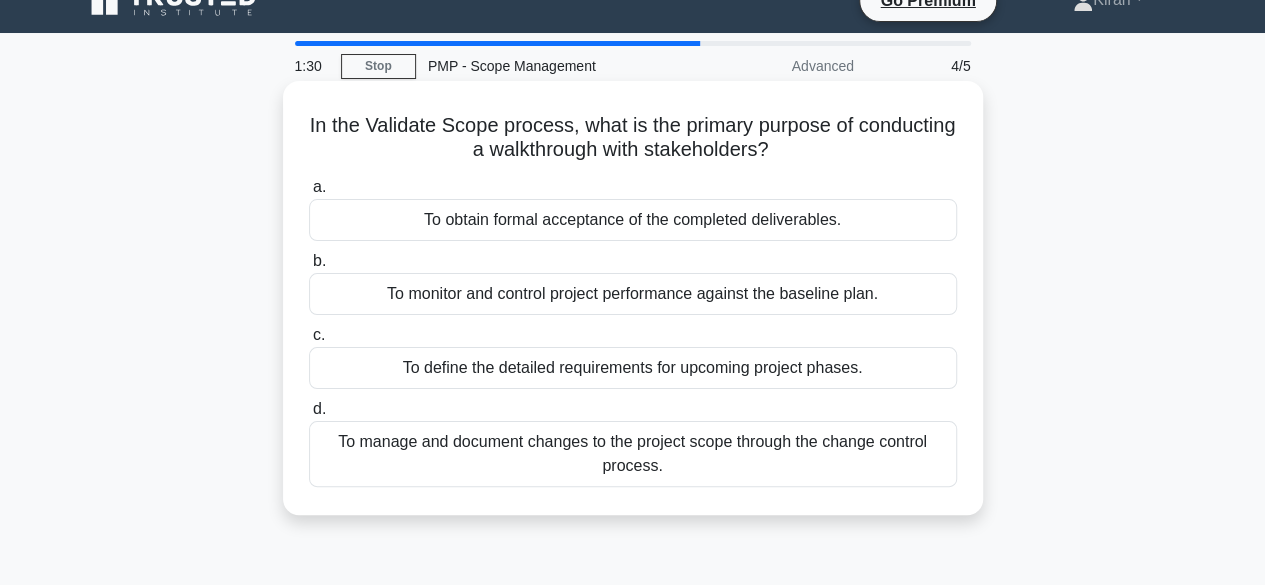 click on "To manage and document changes to the project scope through the change control process." at bounding box center [633, 454] 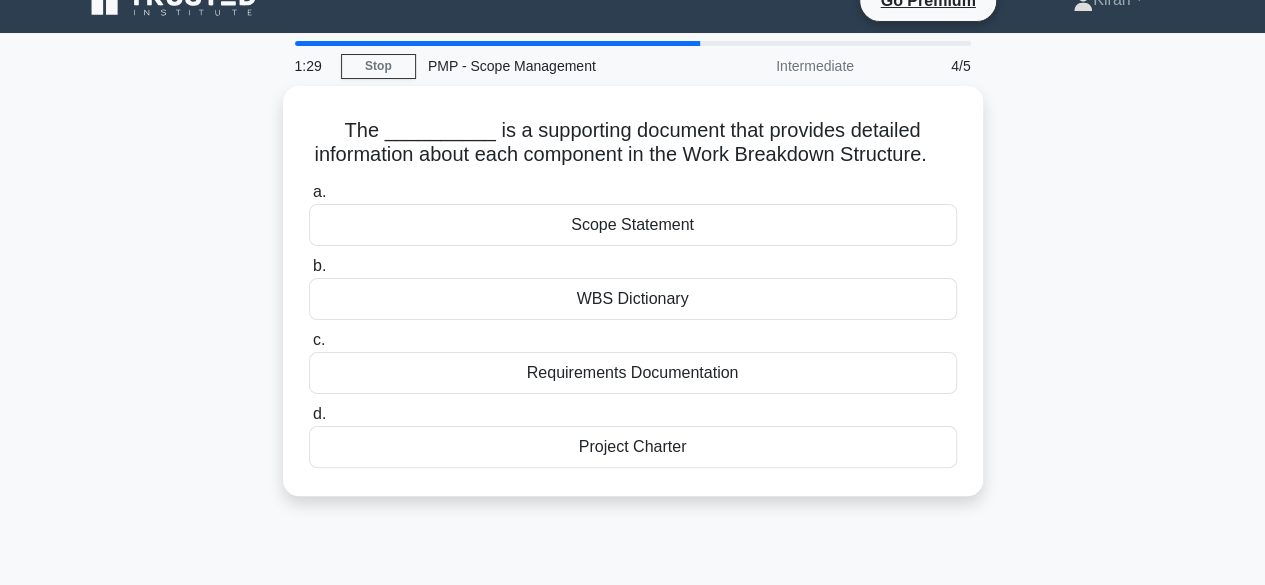 scroll, scrollTop: 0, scrollLeft: 0, axis: both 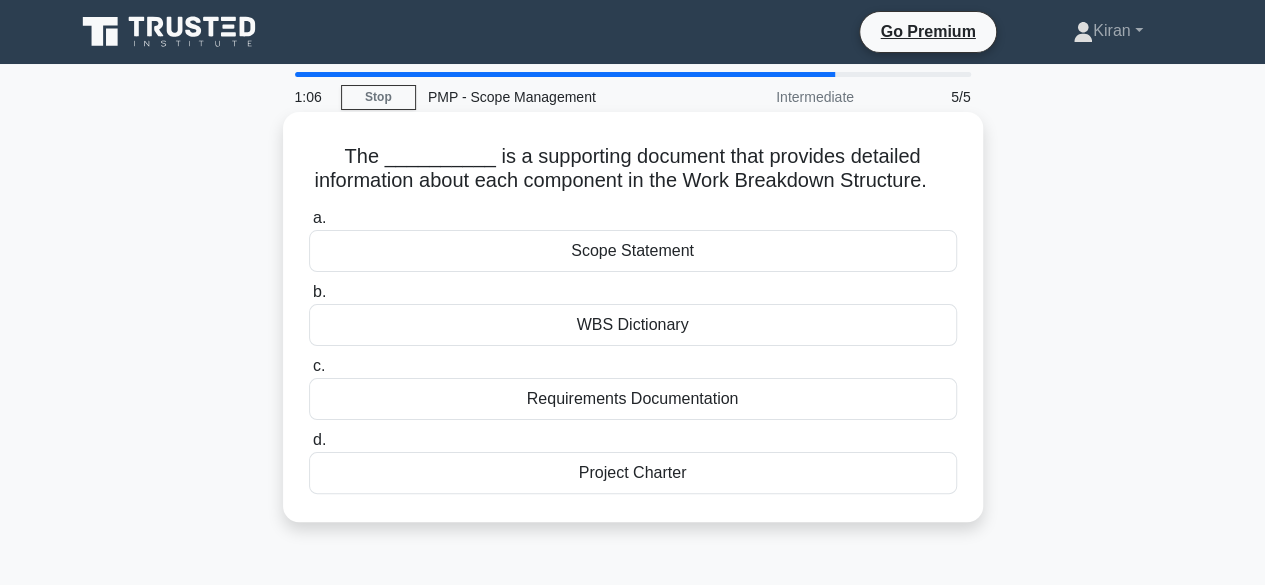 click on "WBS Dictionary" at bounding box center [633, 325] 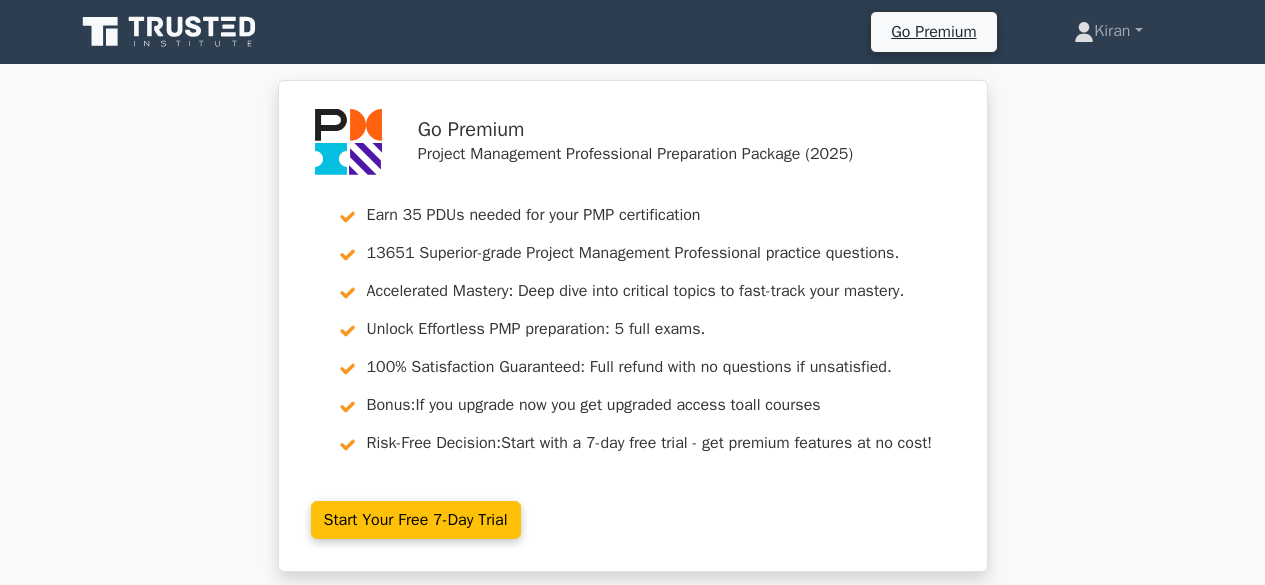 scroll, scrollTop: 410, scrollLeft: 0, axis: vertical 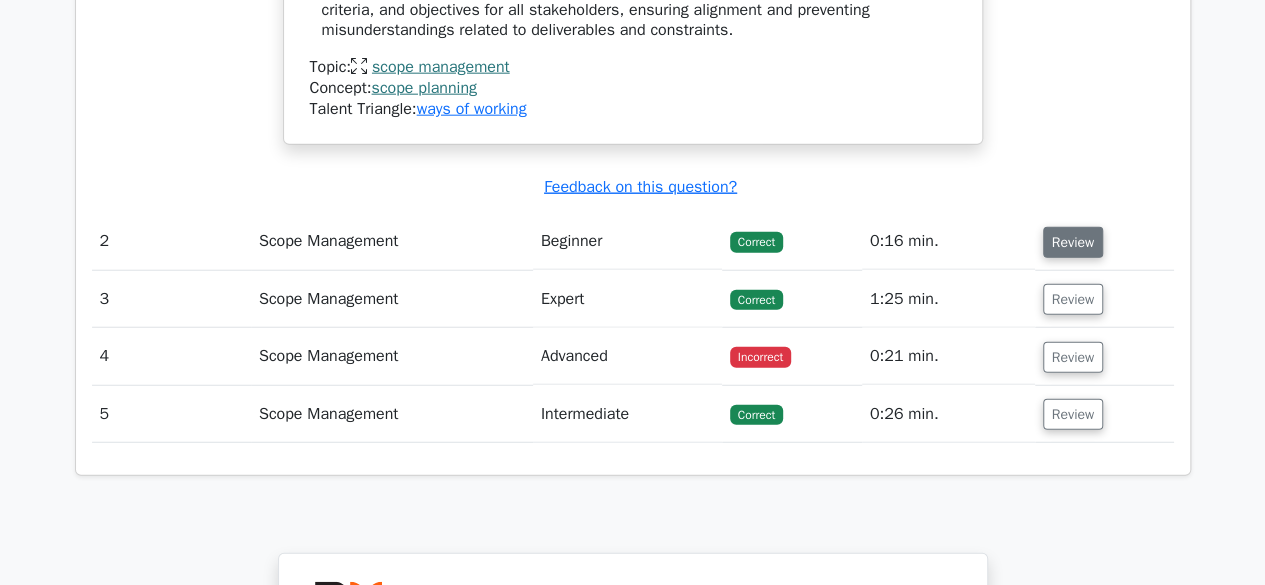 click on "Review" at bounding box center [1073, 242] 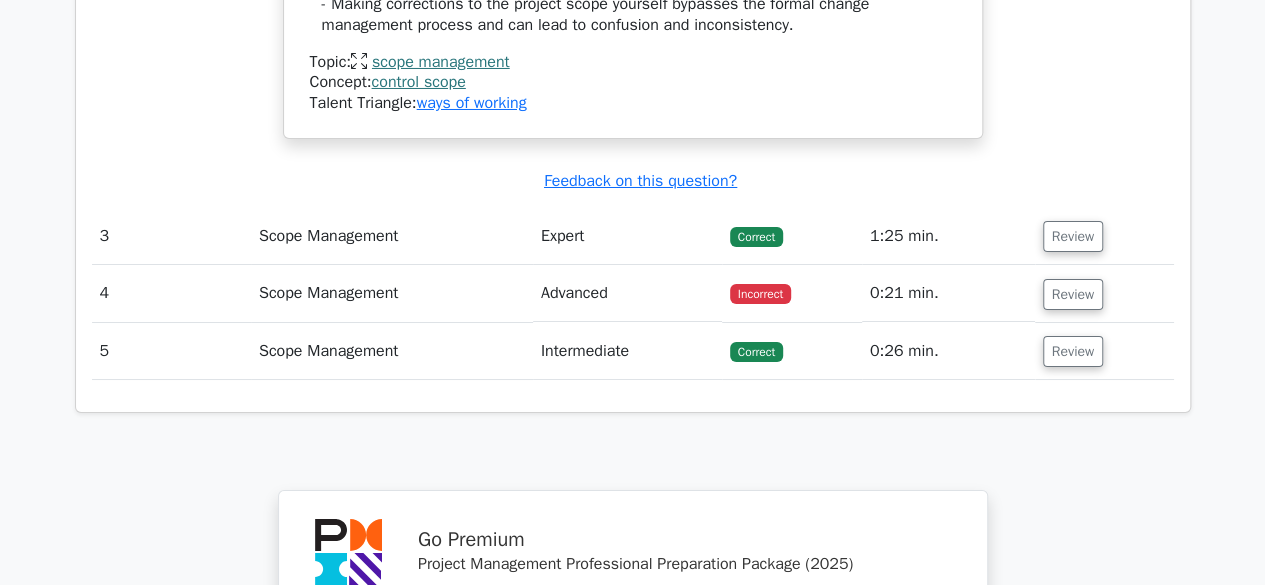 scroll, scrollTop: 3571, scrollLeft: 0, axis: vertical 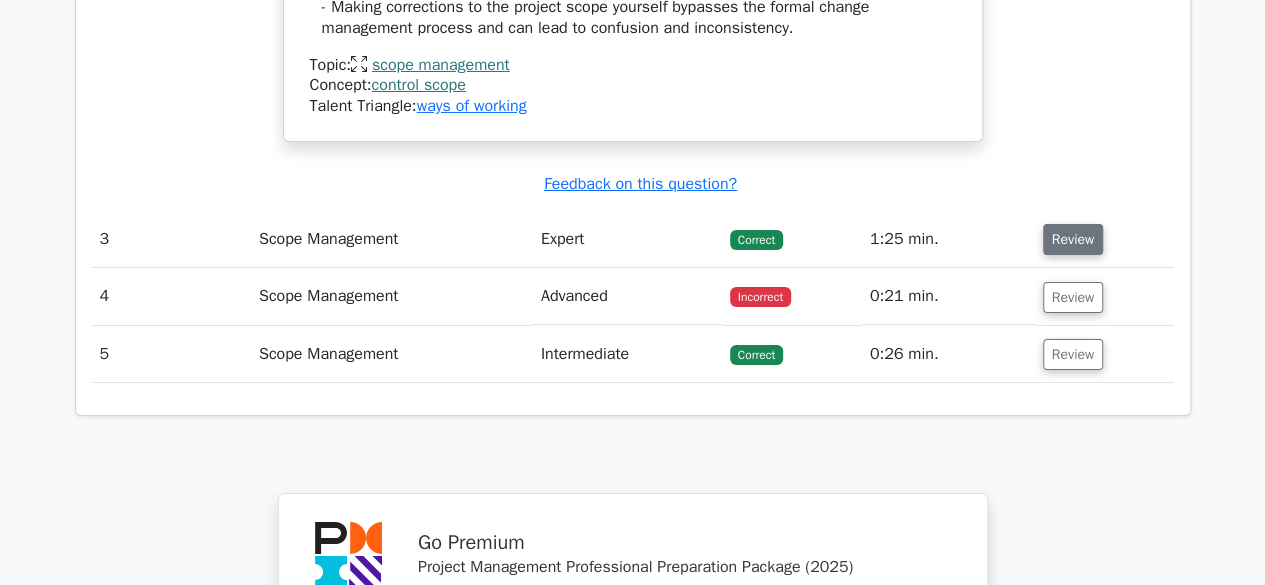 click on "Review" at bounding box center [1073, 239] 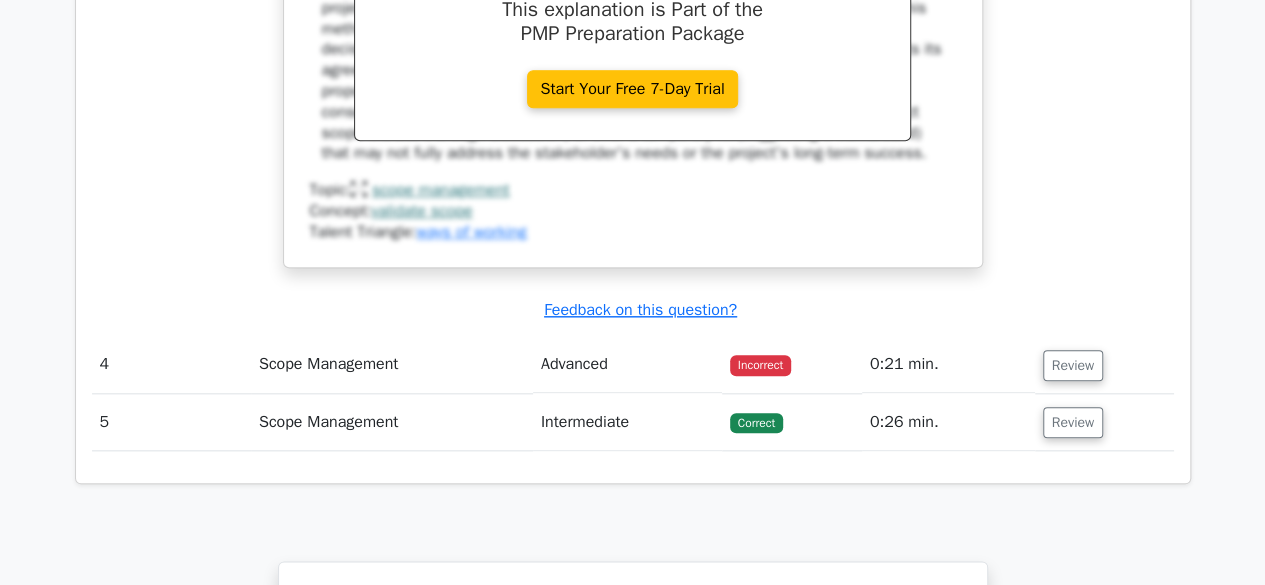 scroll, scrollTop: 4685, scrollLeft: 0, axis: vertical 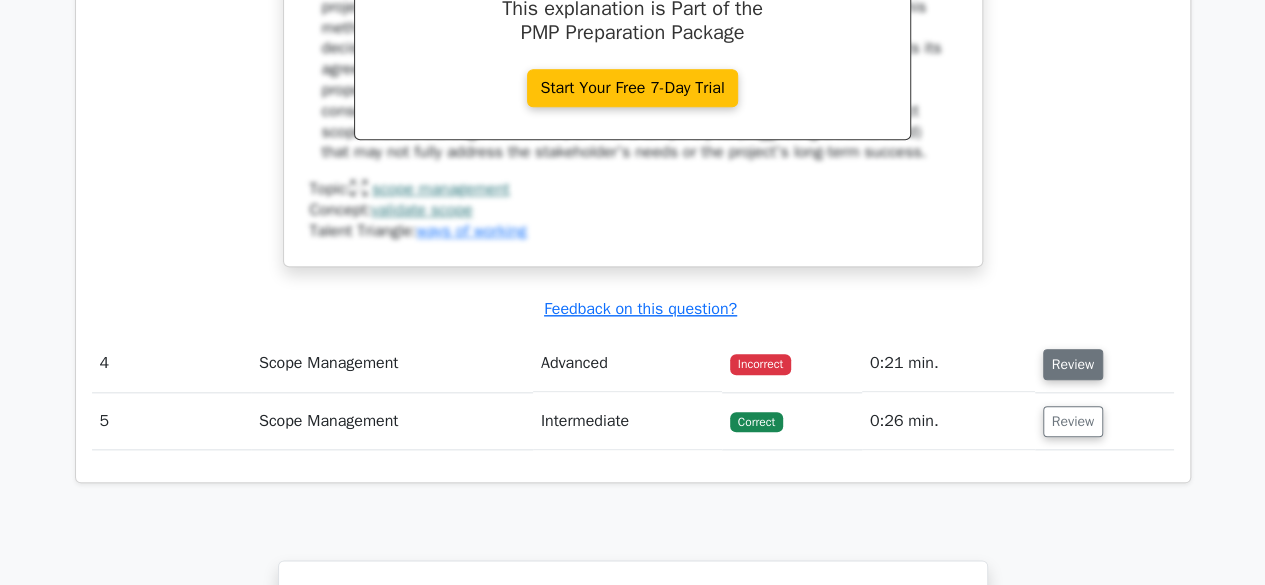 click on "Review" at bounding box center [1073, 364] 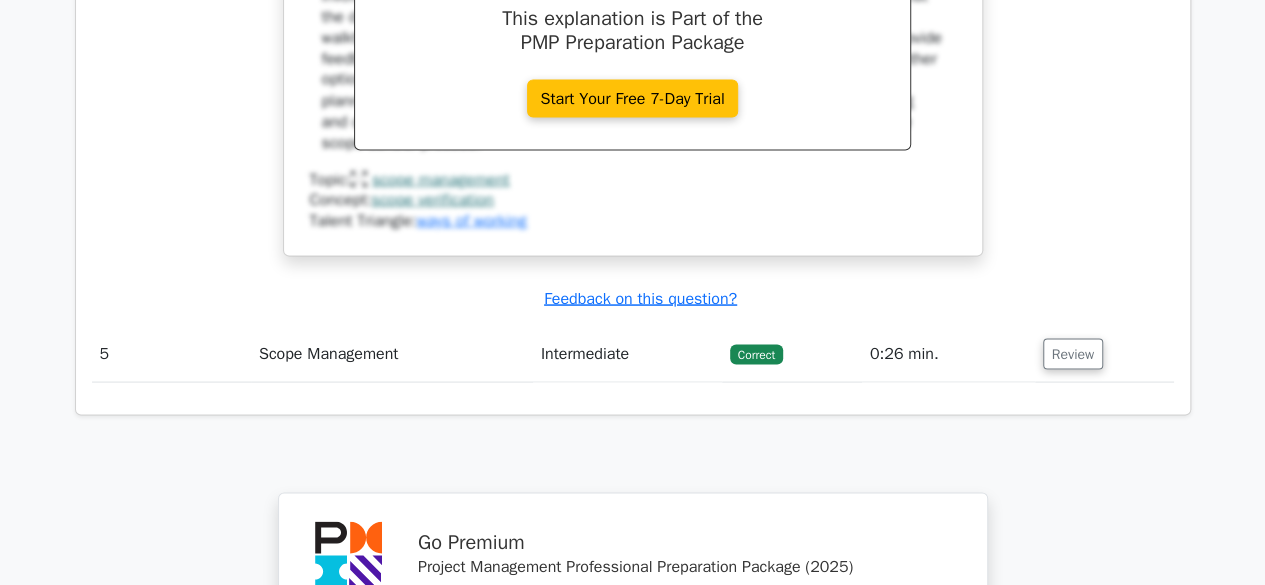scroll, scrollTop: 5588, scrollLeft: 0, axis: vertical 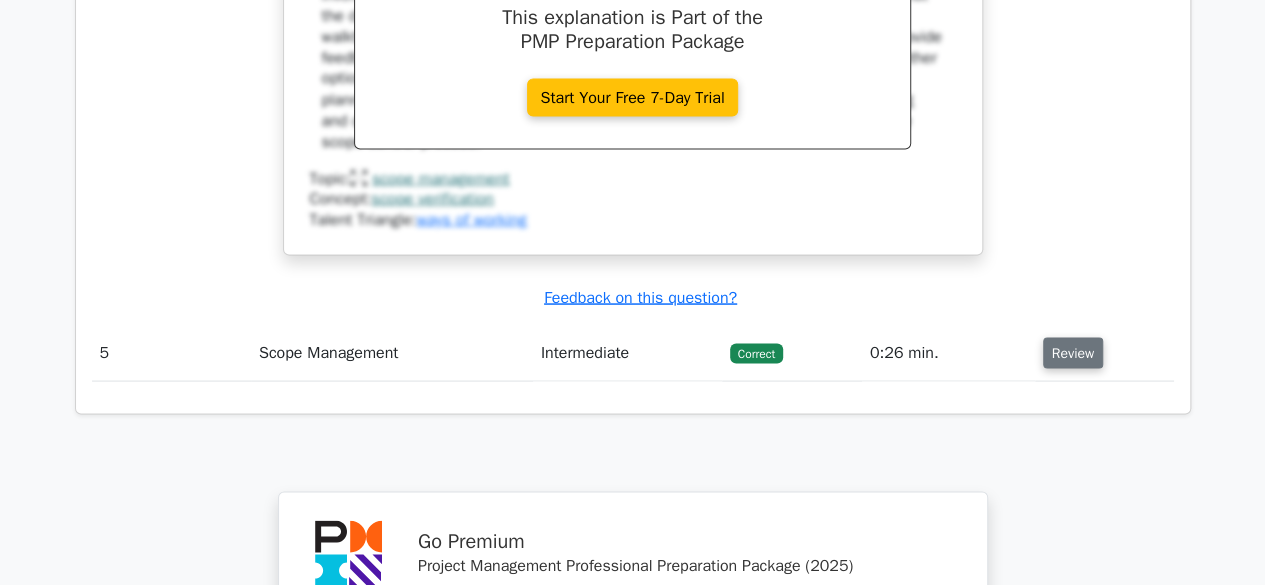 drag, startPoint x: 1100, startPoint y: 342, endPoint x: 1076, endPoint y: 351, distance: 25.632011 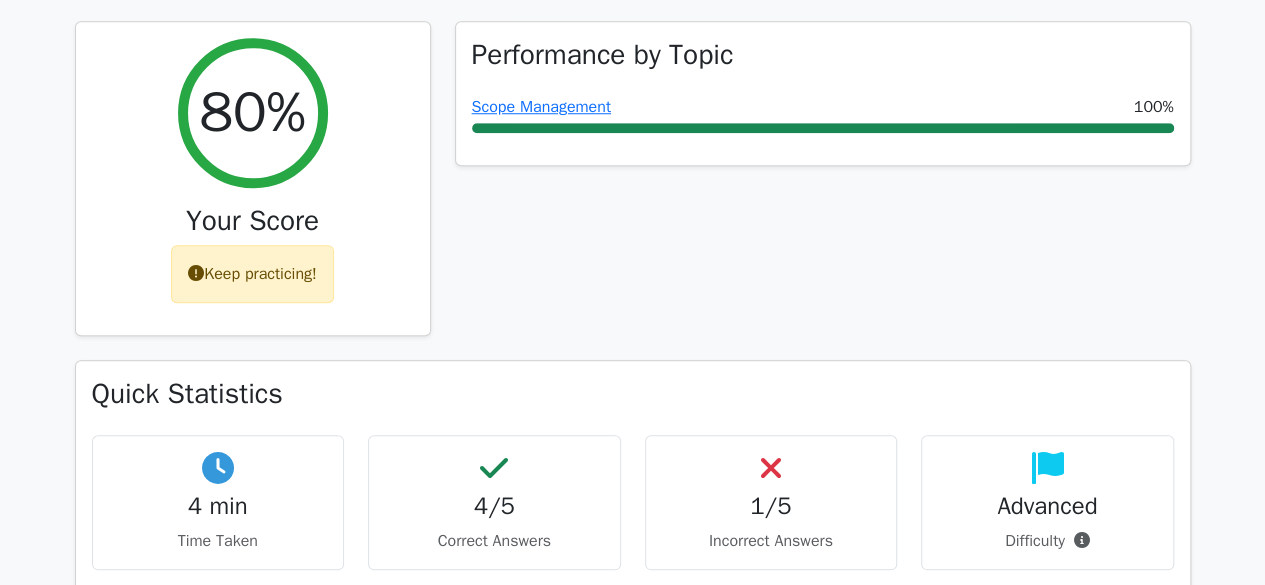 scroll, scrollTop: 0, scrollLeft: 0, axis: both 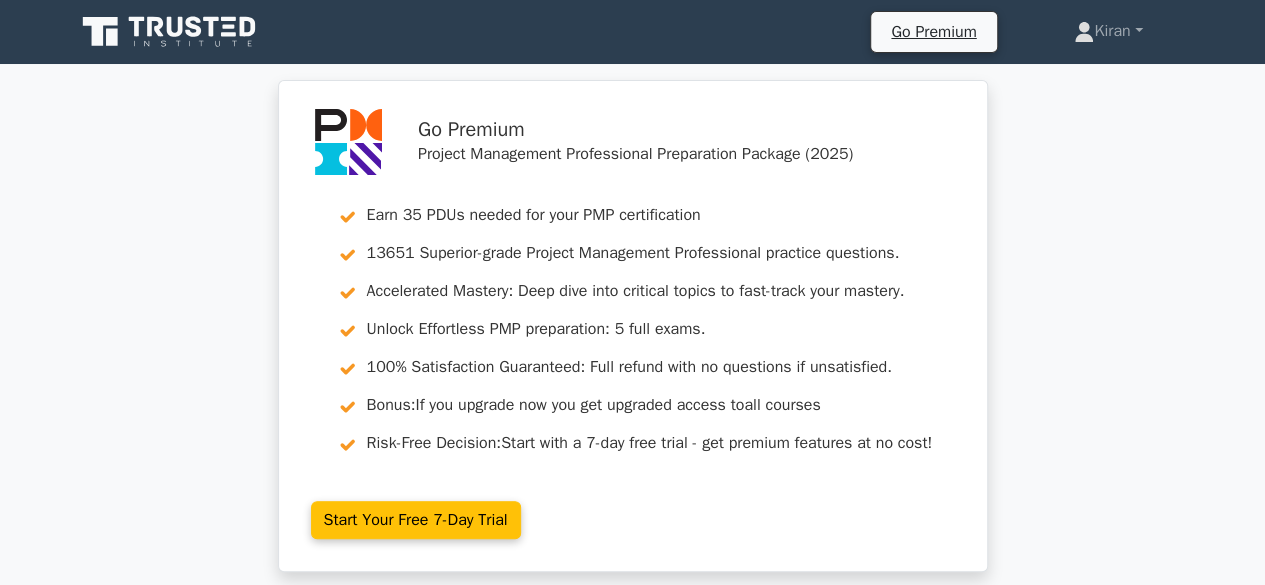 drag, startPoint x: 1076, startPoint y: 351, endPoint x: 146, endPoint y: 28, distance: 984.49426 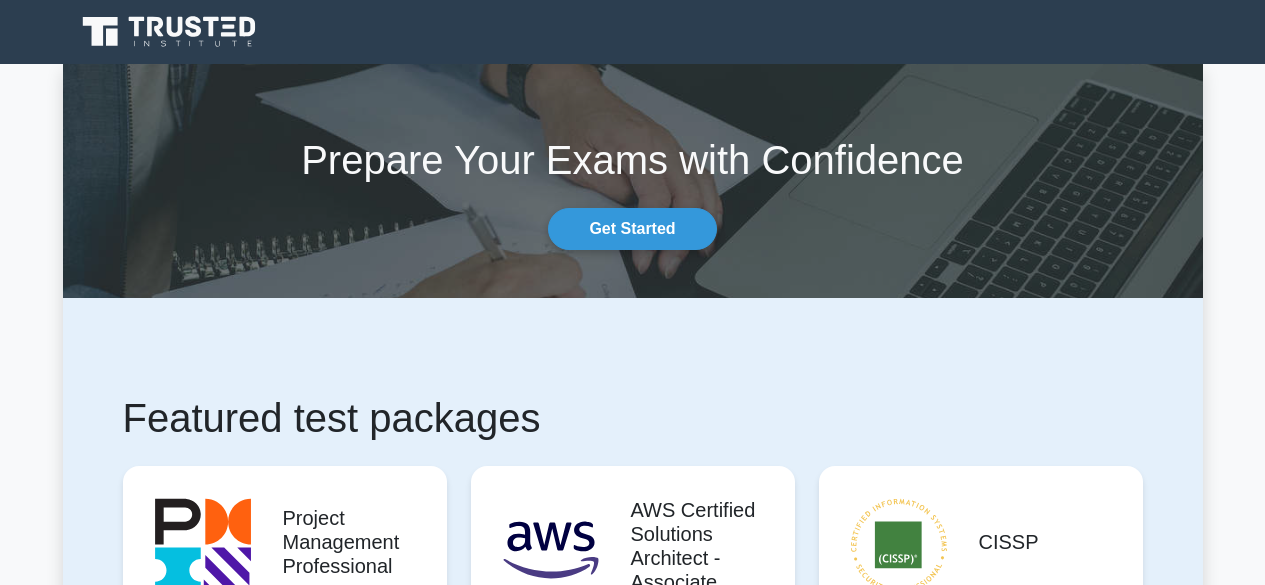 scroll, scrollTop: 0, scrollLeft: 0, axis: both 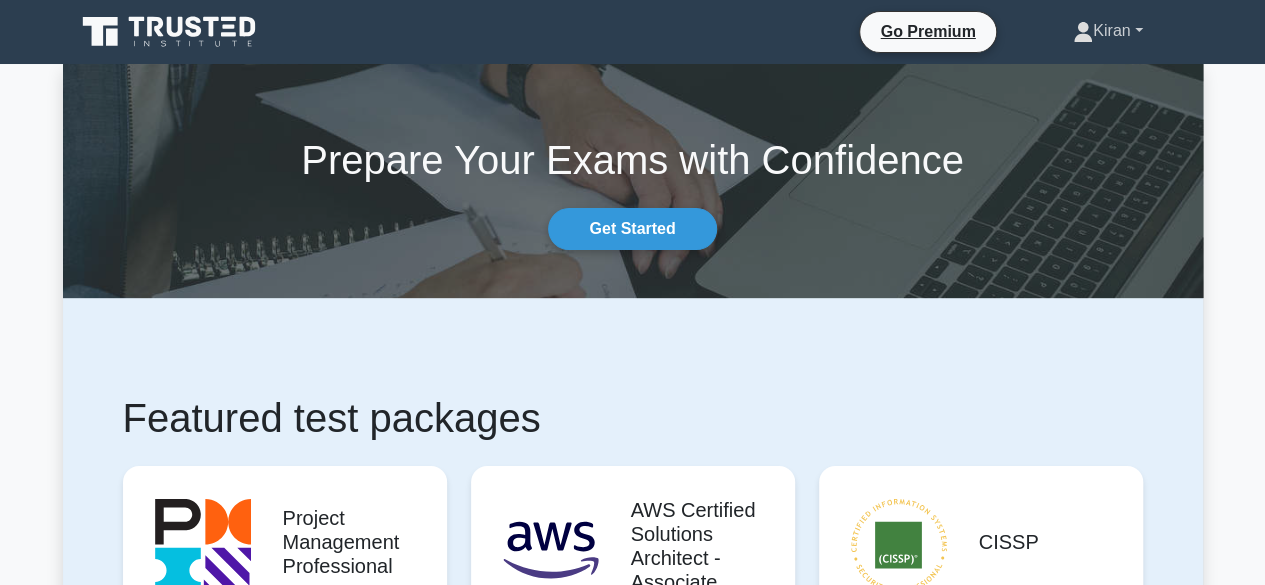 click on "Kiran" at bounding box center [1107, 31] 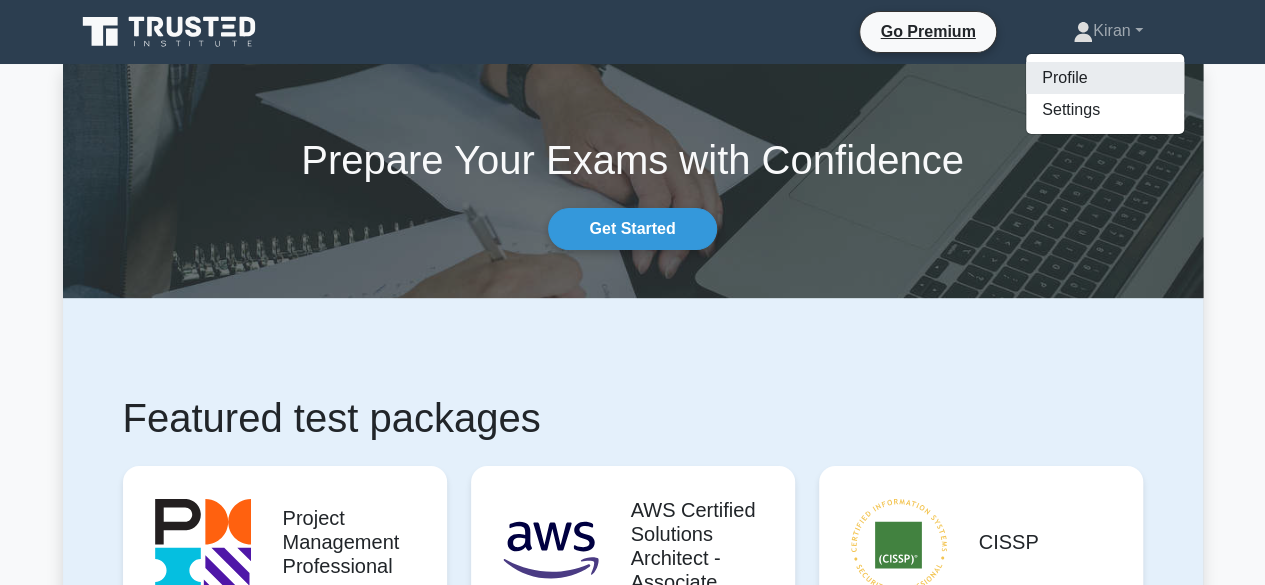 click on "Profile" at bounding box center (1105, 78) 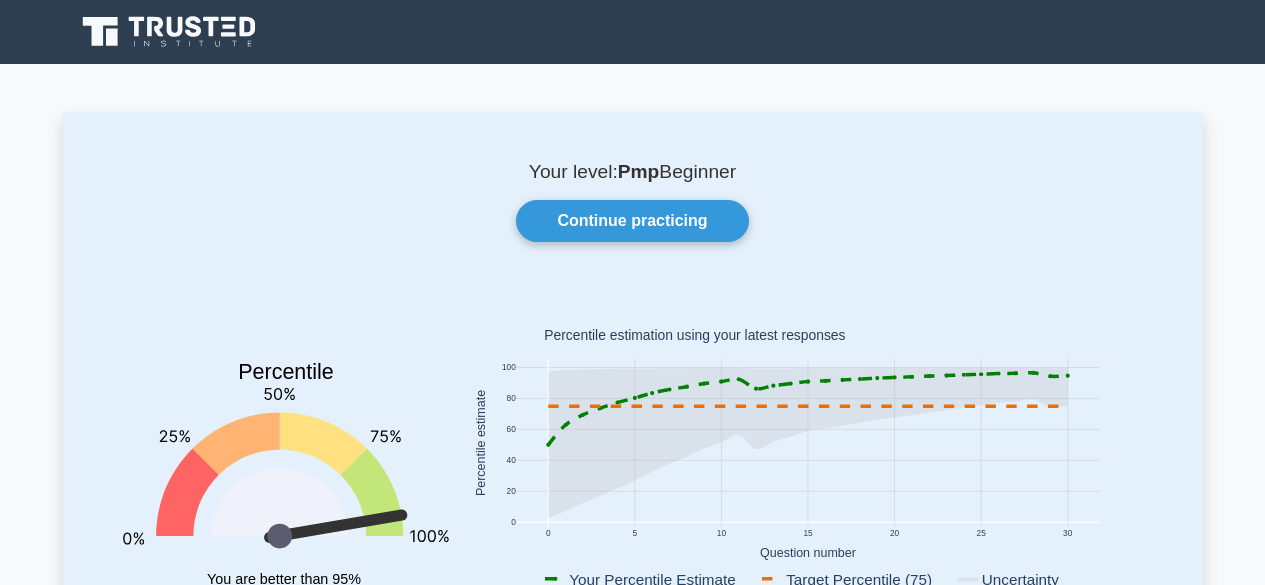 scroll, scrollTop: 355, scrollLeft: 0, axis: vertical 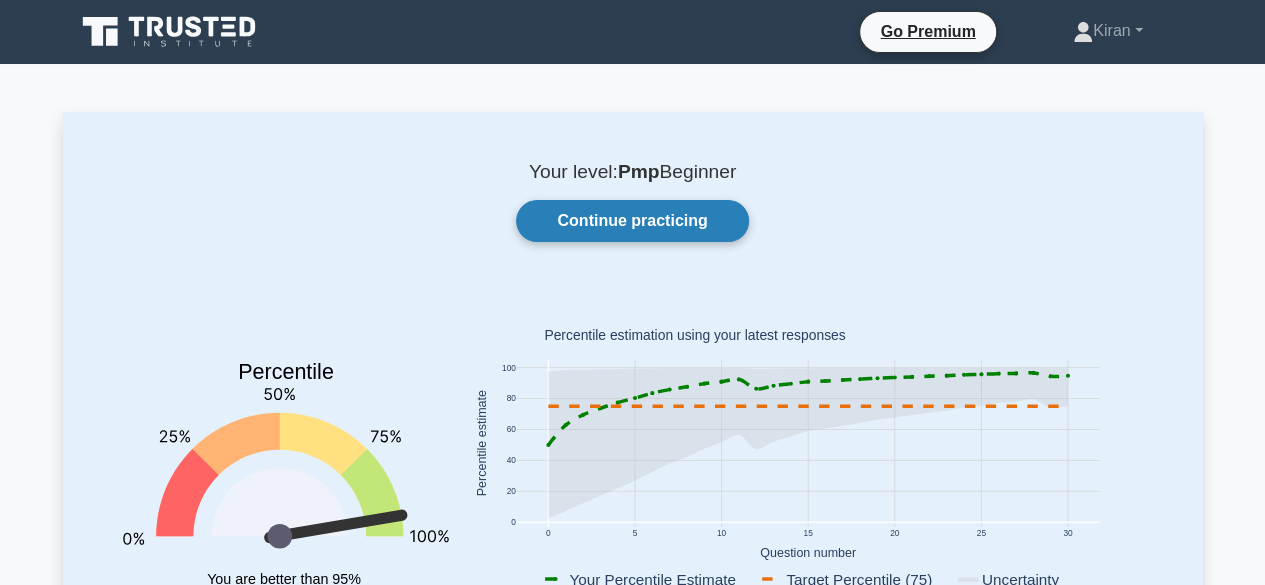 click on "Continue practicing" at bounding box center (632, 221) 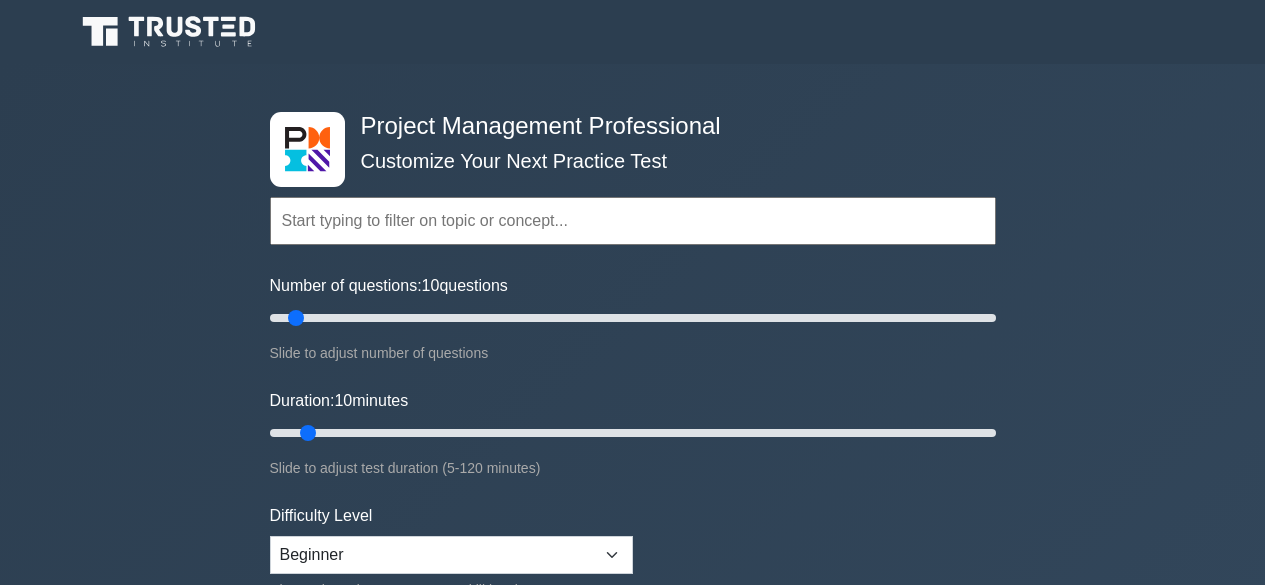 scroll, scrollTop: 0, scrollLeft: 0, axis: both 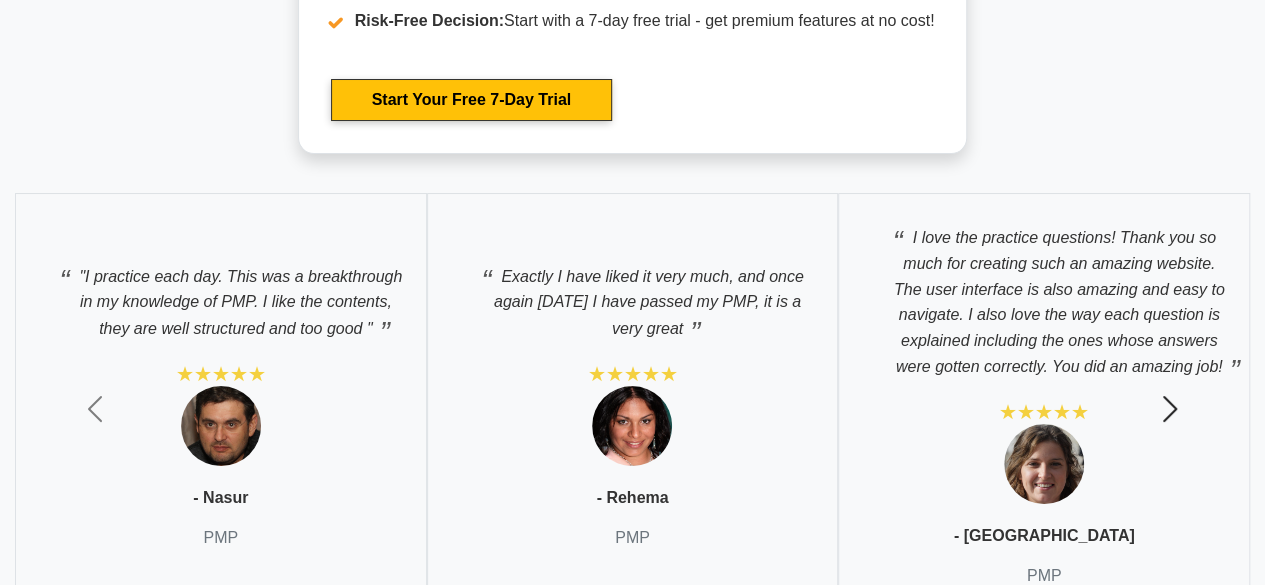 click at bounding box center (1170, 409) 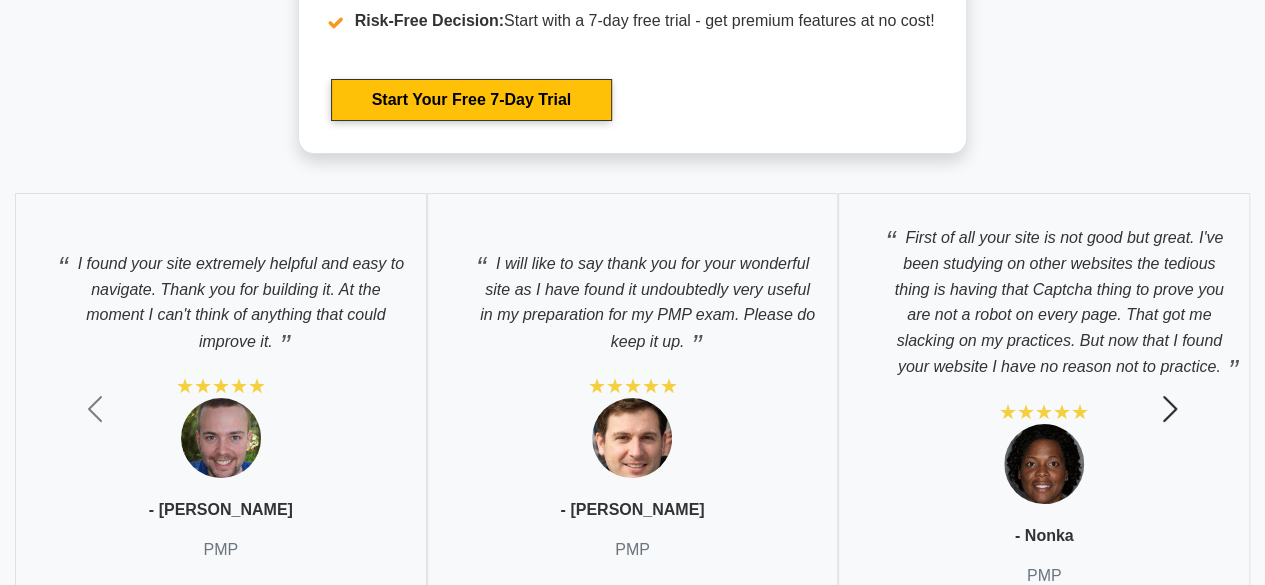 click at bounding box center (1170, 409) 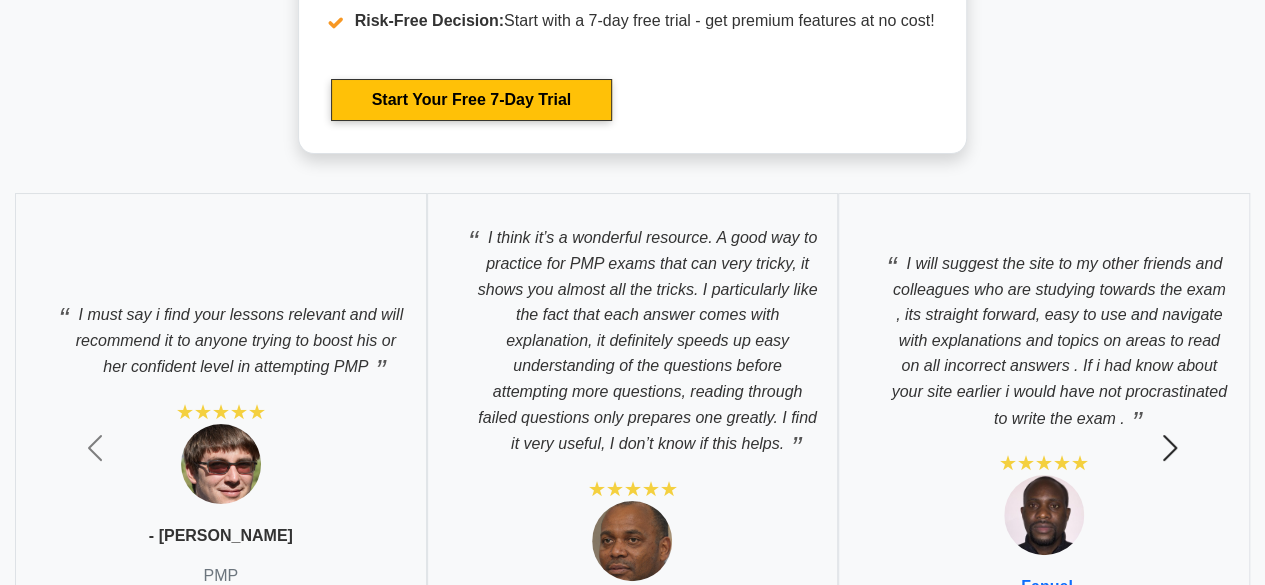 click on "Next" at bounding box center [1170, 447] 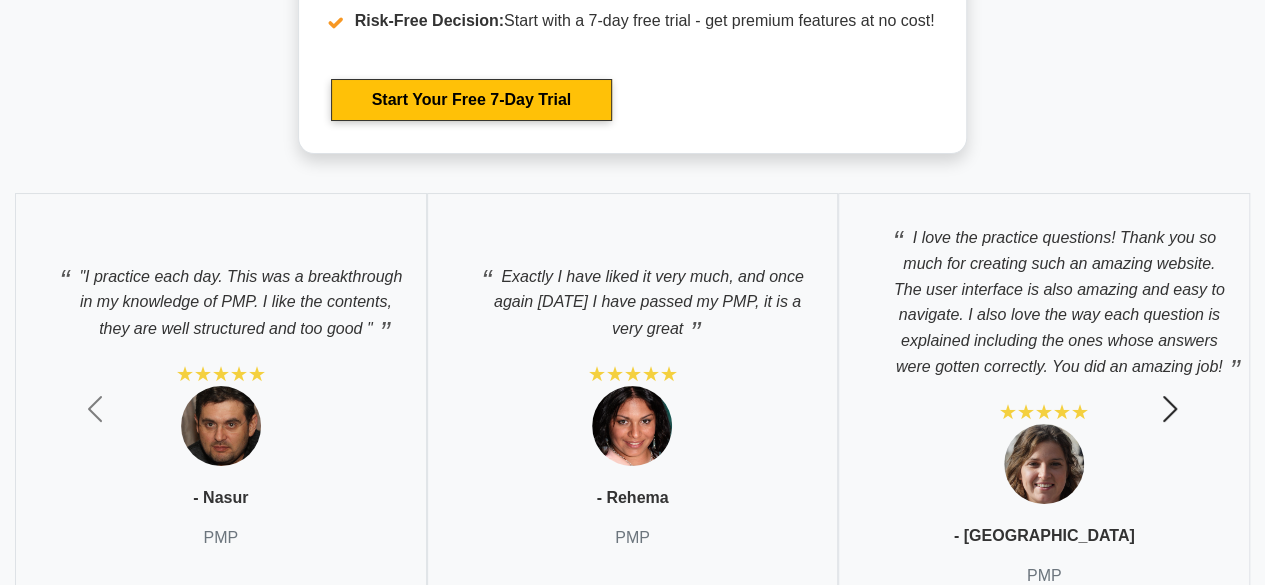 click at bounding box center (1170, 409) 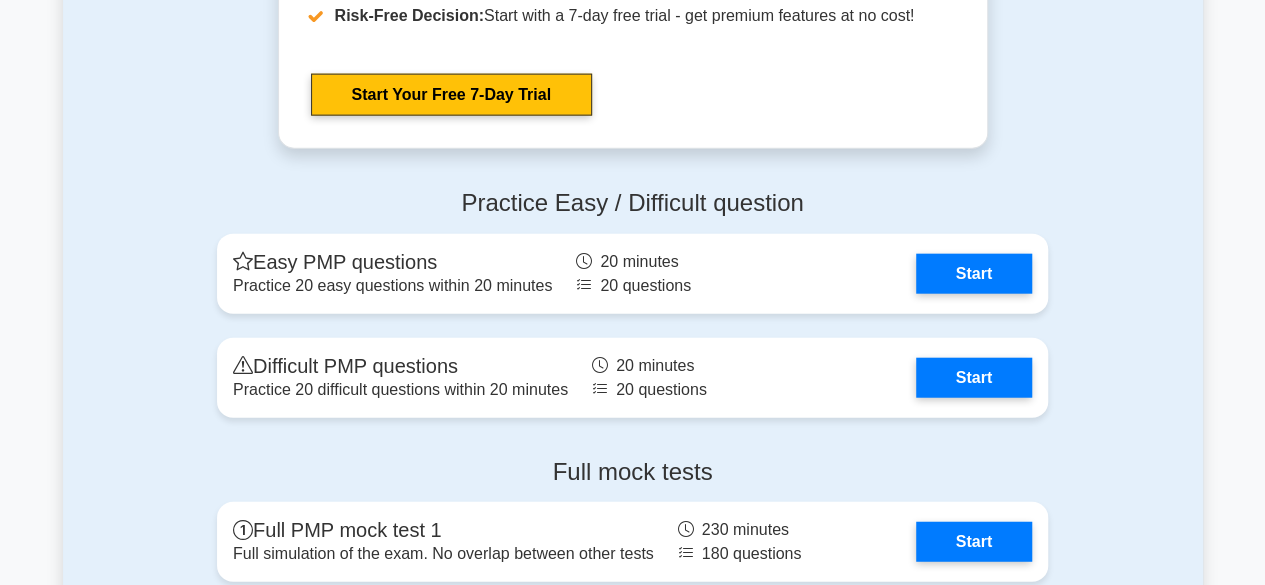 scroll, scrollTop: 6090, scrollLeft: 0, axis: vertical 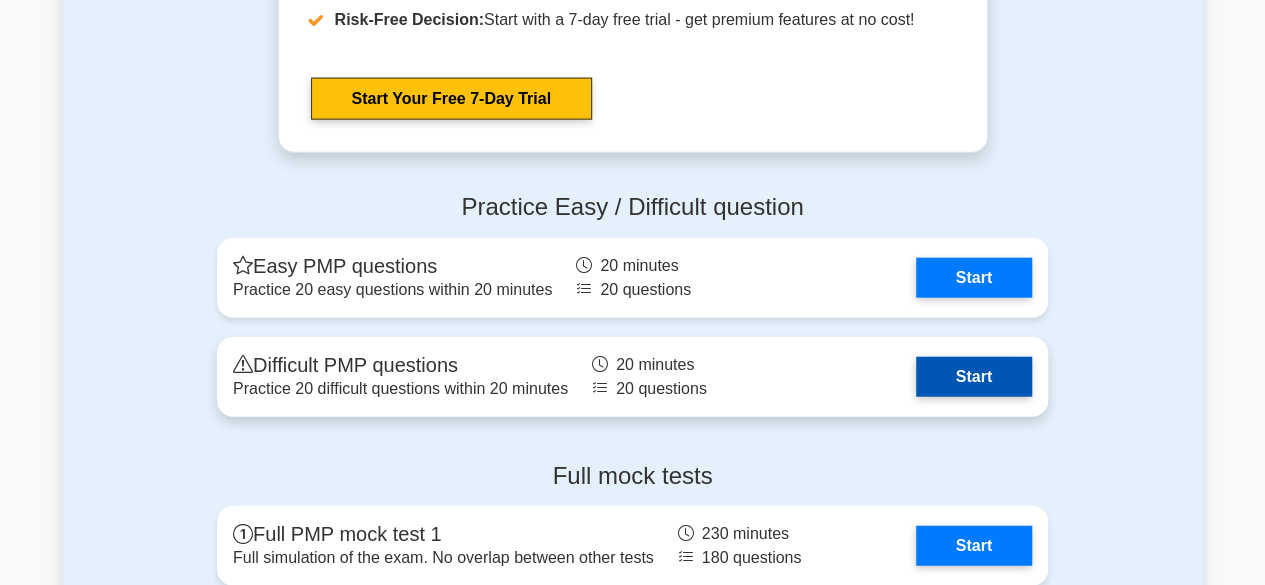 click on "Start" at bounding box center (974, 377) 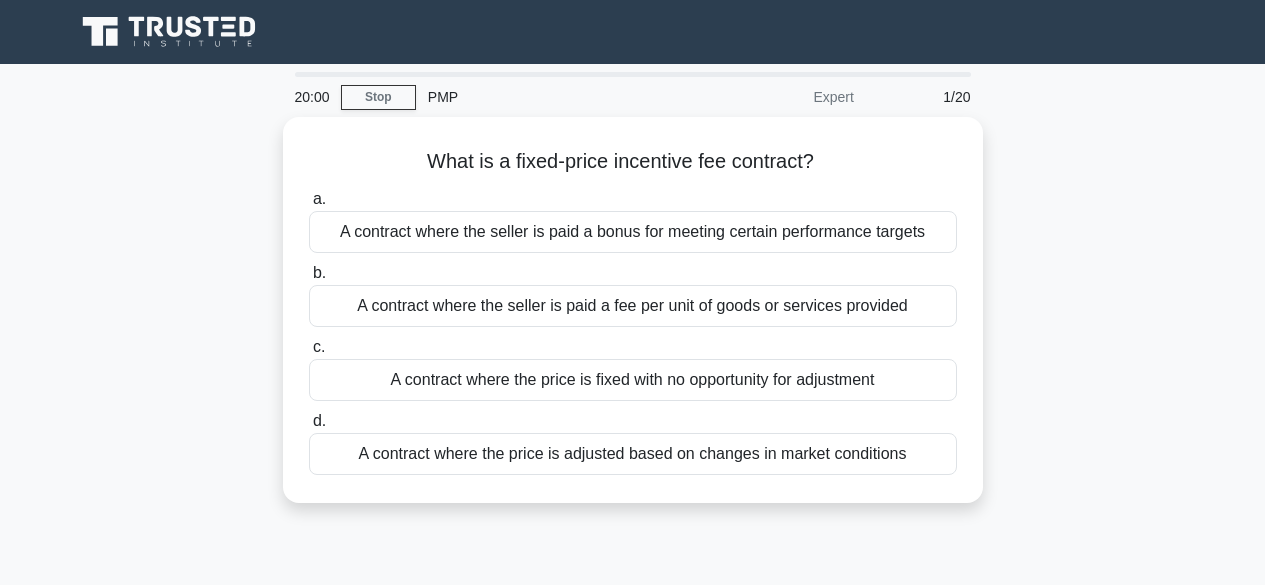 scroll, scrollTop: 0, scrollLeft: 0, axis: both 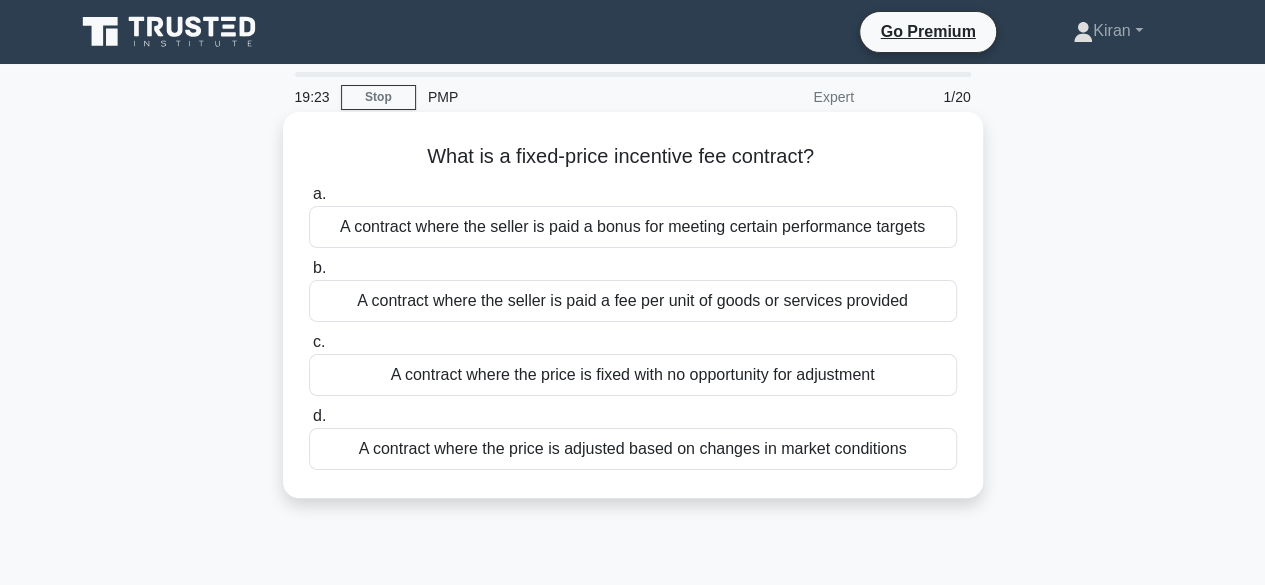 click on "A contract where the price is fixed with no opportunity for adjustment" at bounding box center (633, 375) 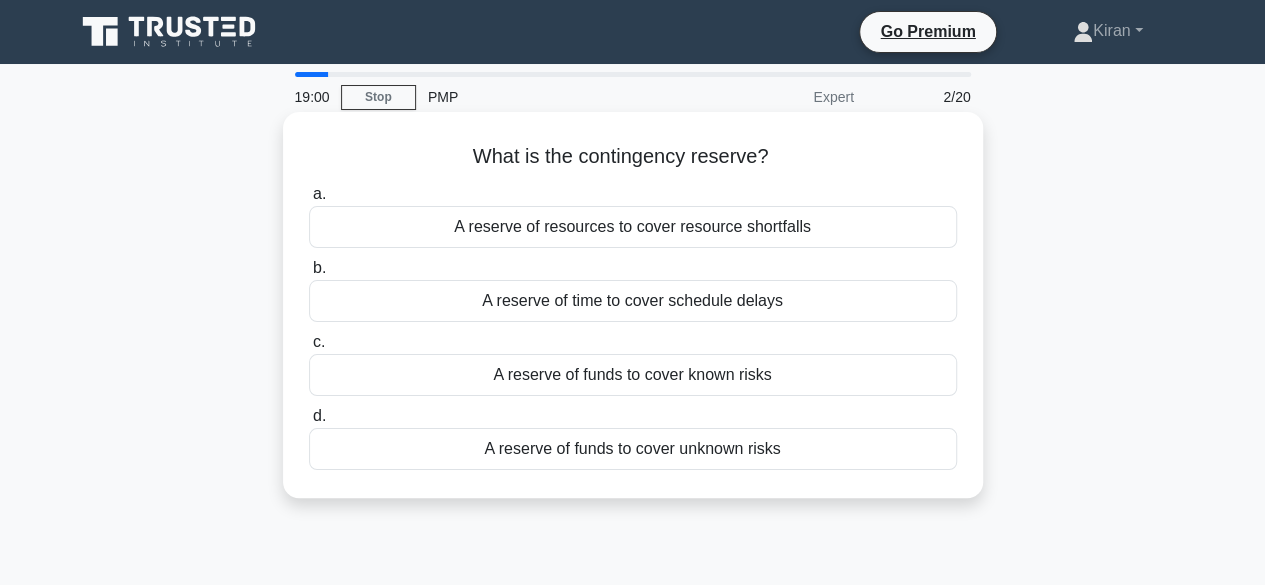 click on "A reserve of resources to cover resource shortfalls" at bounding box center [633, 227] 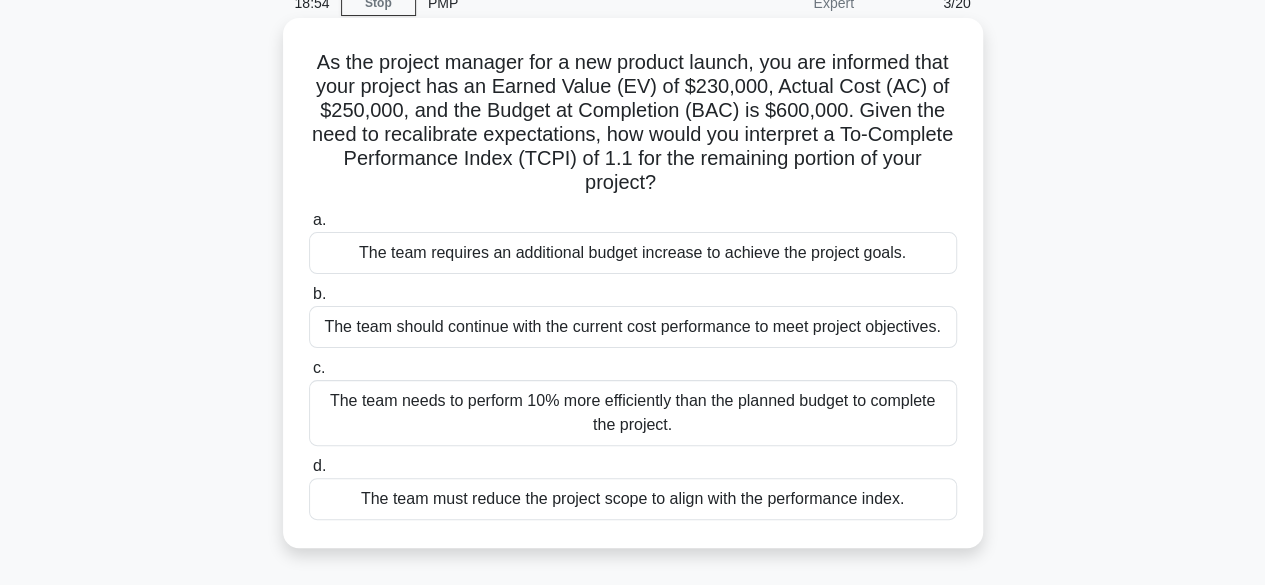 scroll, scrollTop: 95, scrollLeft: 0, axis: vertical 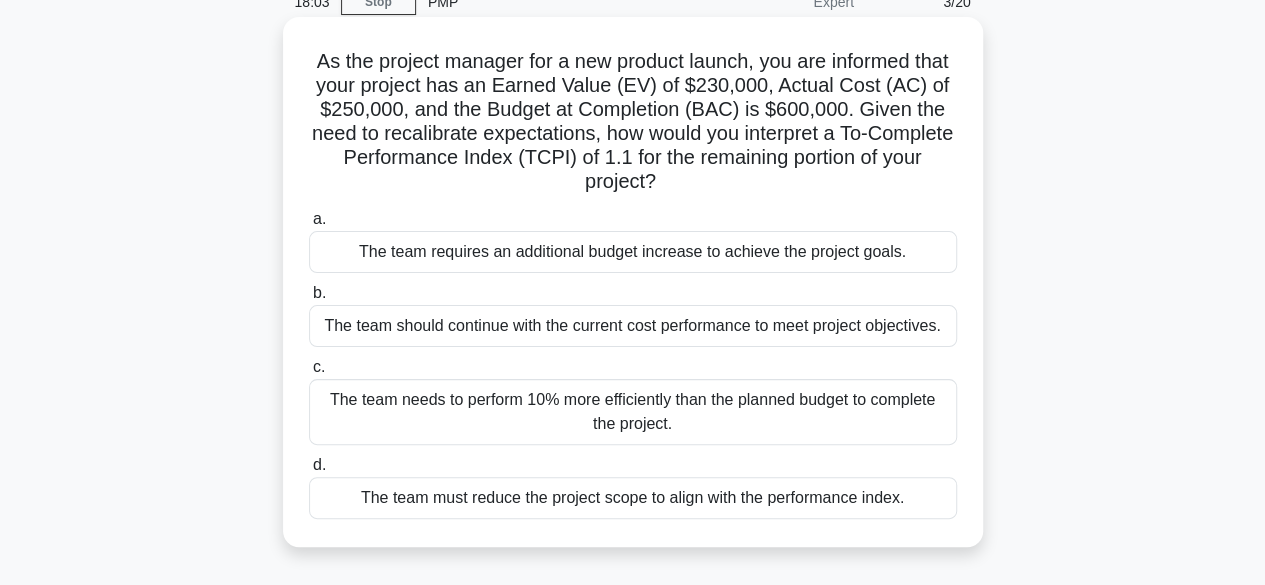 click on "The team needs to perform 10% more efficiently than the planned budget to complete the project." at bounding box center (633, 412) 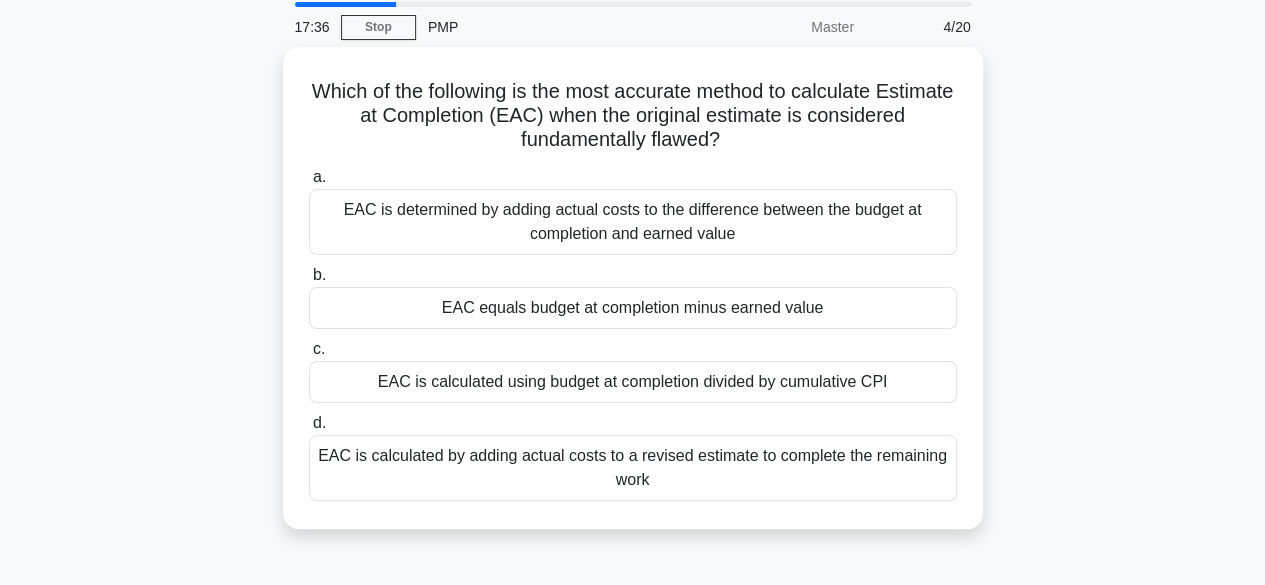 scroll, scrollTop: 71, scrollLeft: 0, axis: vertical 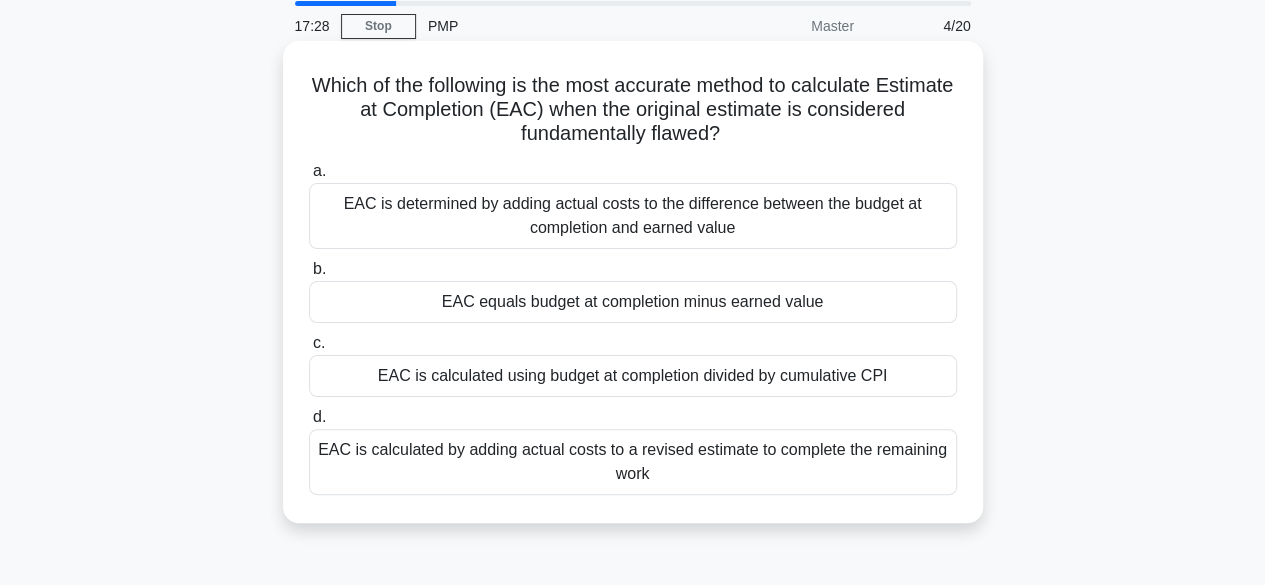 click on "EAC is calculated by adding actual costs to a revised estimate to complete the remaining work" at bounding box center [633, 462] 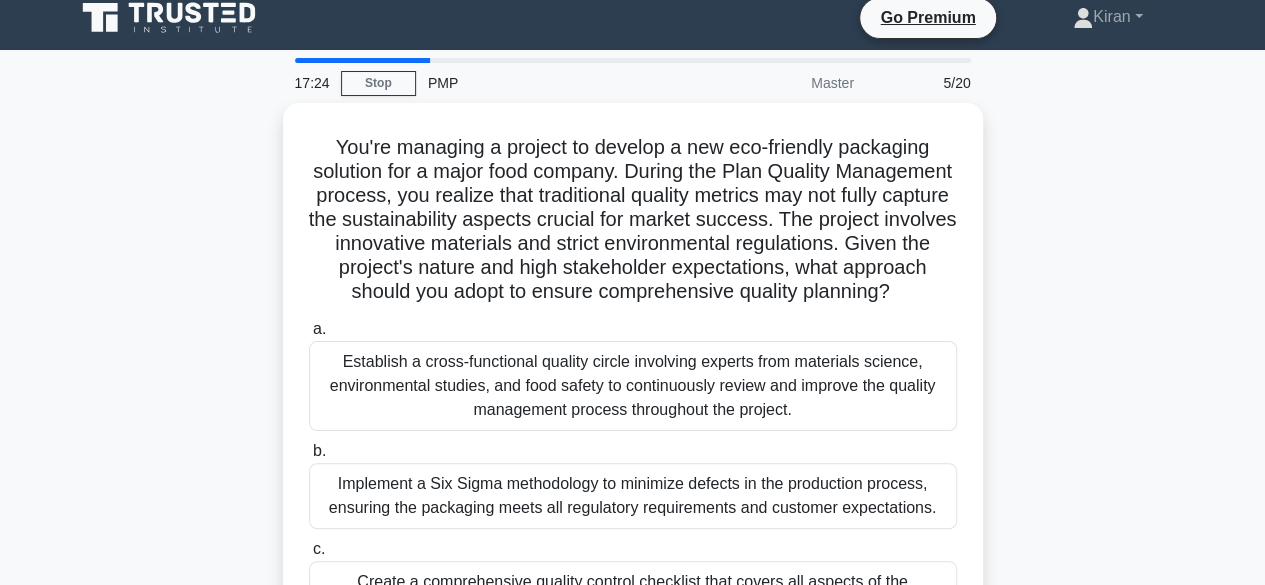 scroll, scrollTop: 0, scrollLeft: 0, axis: both 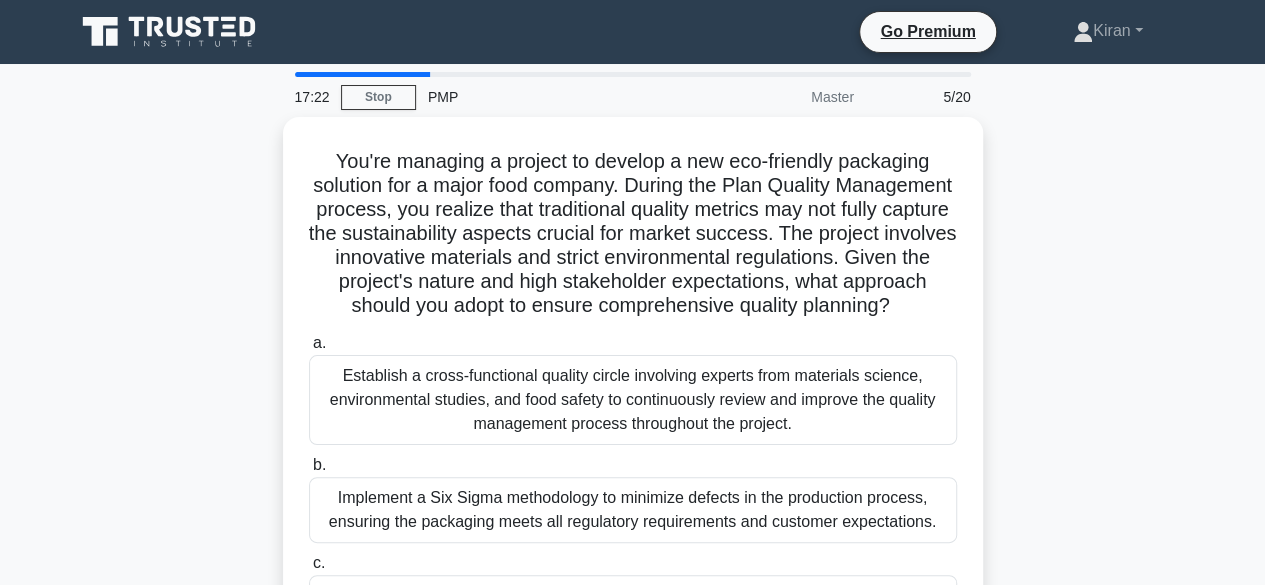 click on "17:22
Stop
PMP
Master
5/20
You're managing a project to develop a new eco-friendly packaging solution for a major food company. During the Plan Quality Management process, you realize that traditional quality metrics may not fully capture the sustainability aspects crucial for market success. The project involves innovative materials and strict environmental regulations. Given the project's nature and high stakeholder expectations, what approach should you adopt to ensure comprehensive quality planning?
.spinner_0XTQ{transform-origin:center;animation:spinner_y6GP .75s linear infinite}@keyframes spinner_y6GP{100%{transform:rotate(360deg)}}
a." at bounding box center [632, 572] 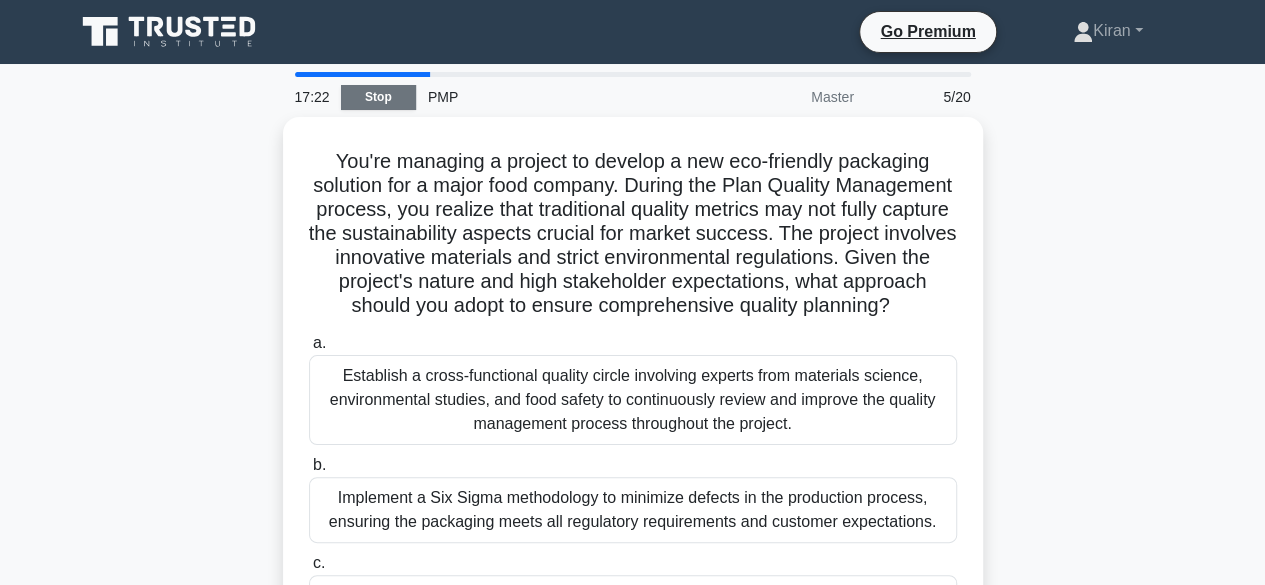click on "Stop" at bounding box center (378, 97) 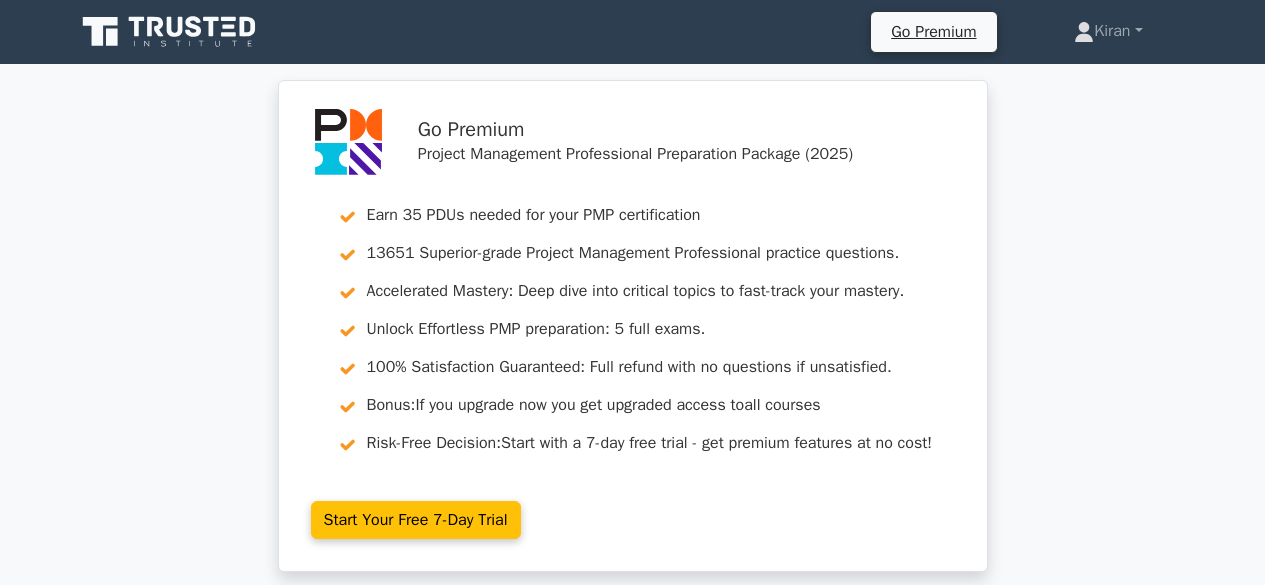 scroll, scrollTop: 871, scrollLeft: 0, axis: vertical 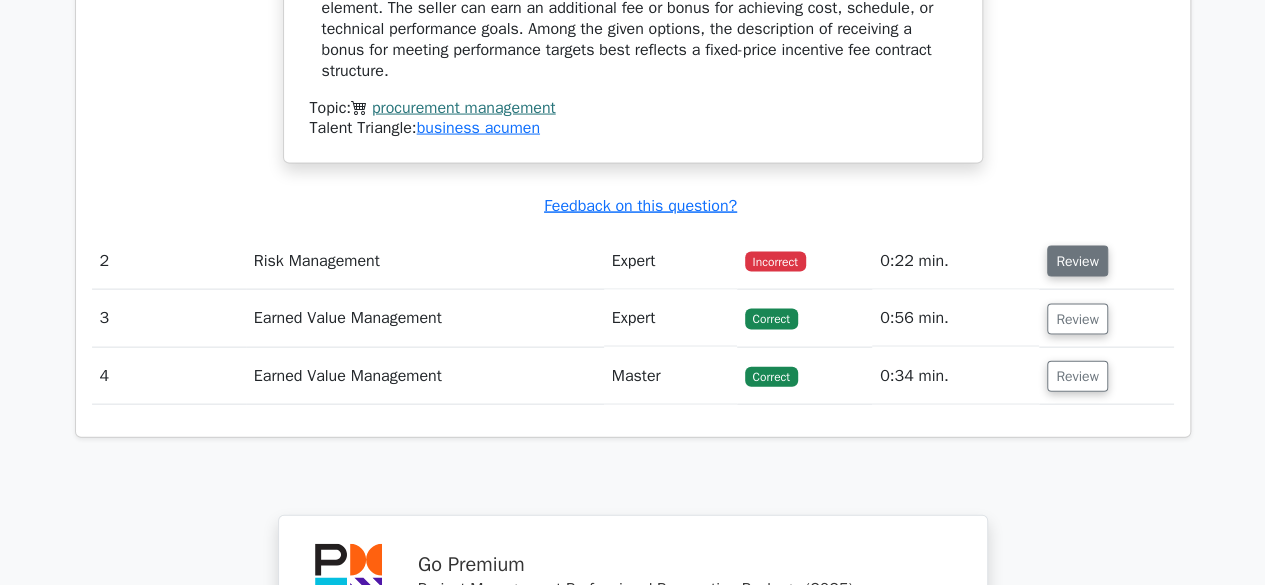 click on "Review" at bounding box center [1077, 261] 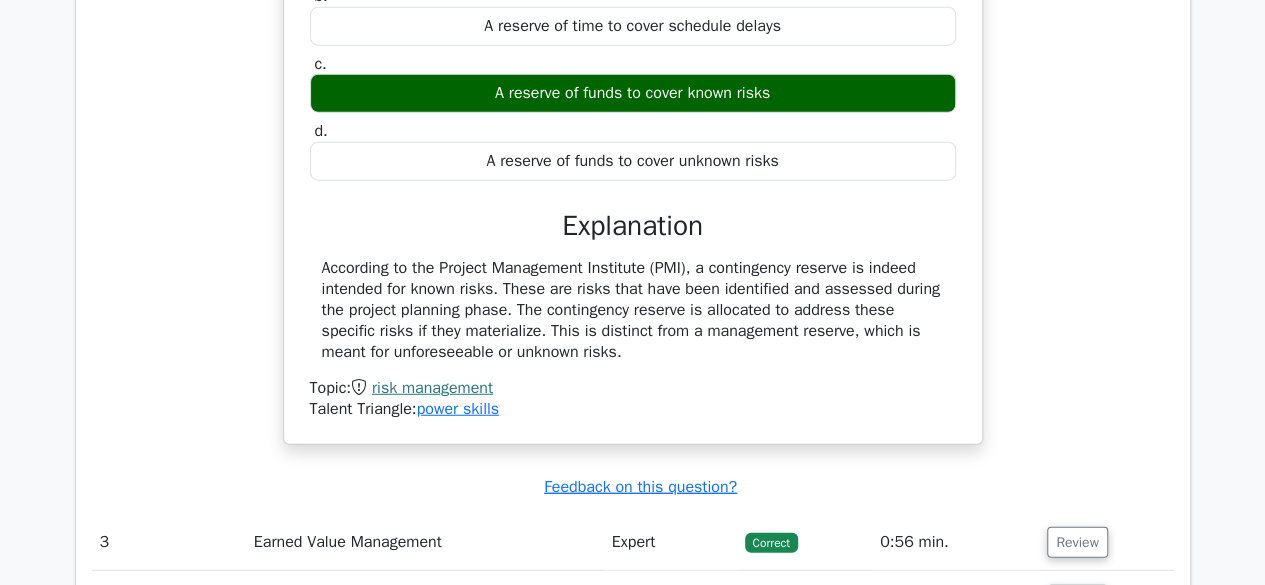 scroll, scrollTop: 2628, scrollLeft: 0, axis: vertical 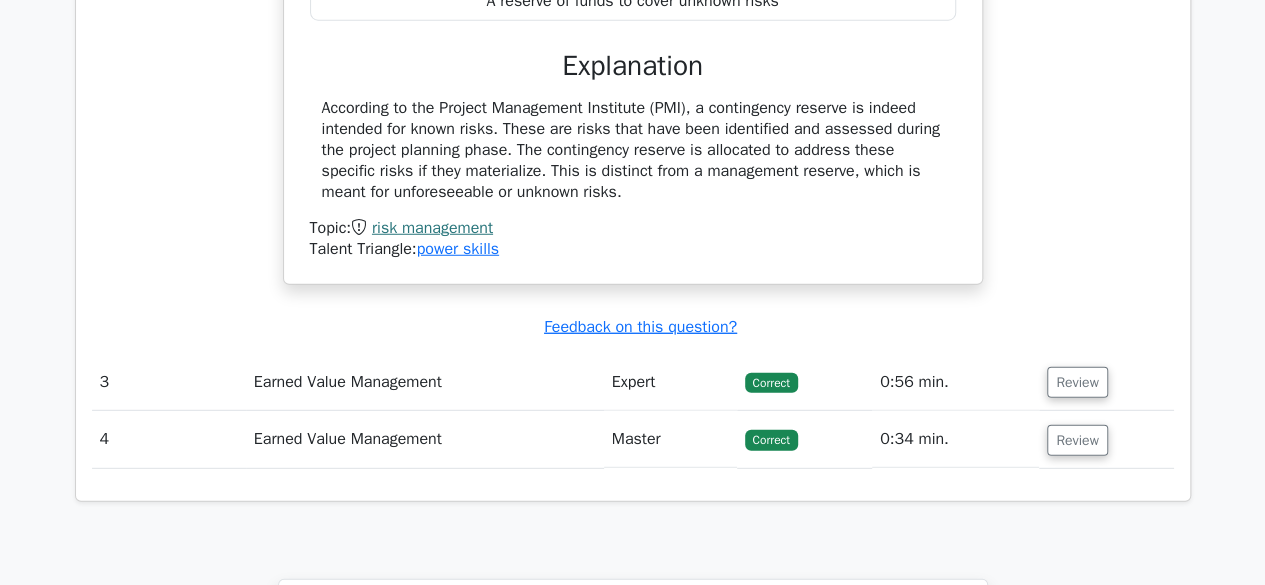 click on "Question  #
Topic
Difficulty
Result
Time Spent
Action
1
Procurement Management
Expert
Incorrect
a." at bounding box center [633, -331] 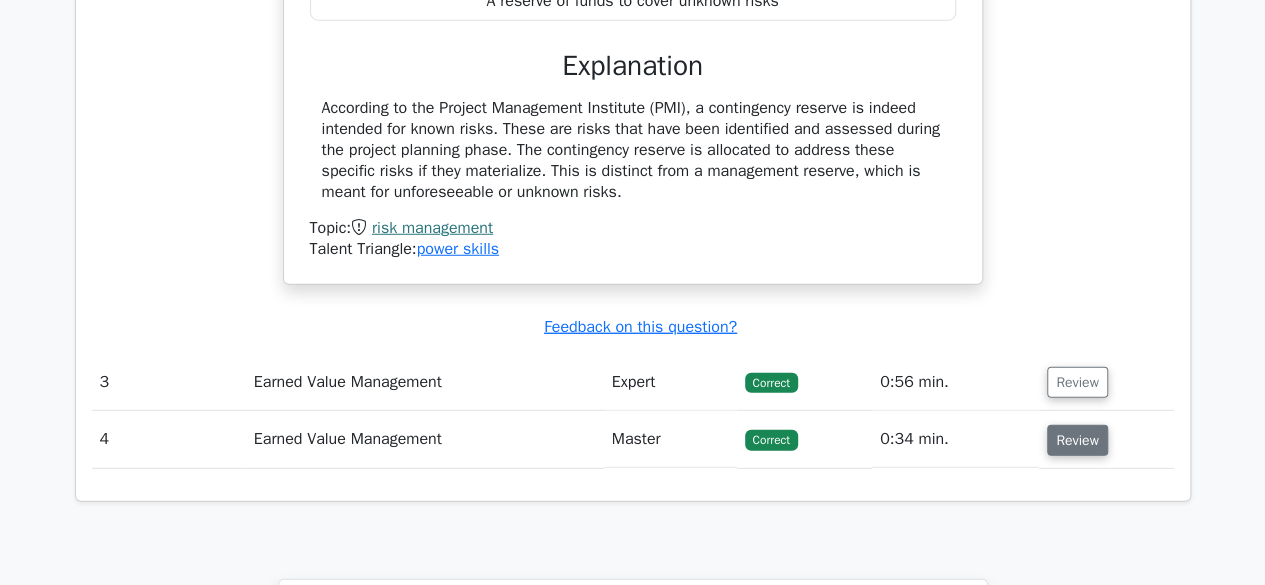 click on "Review" at bounding box center [1077, 440] 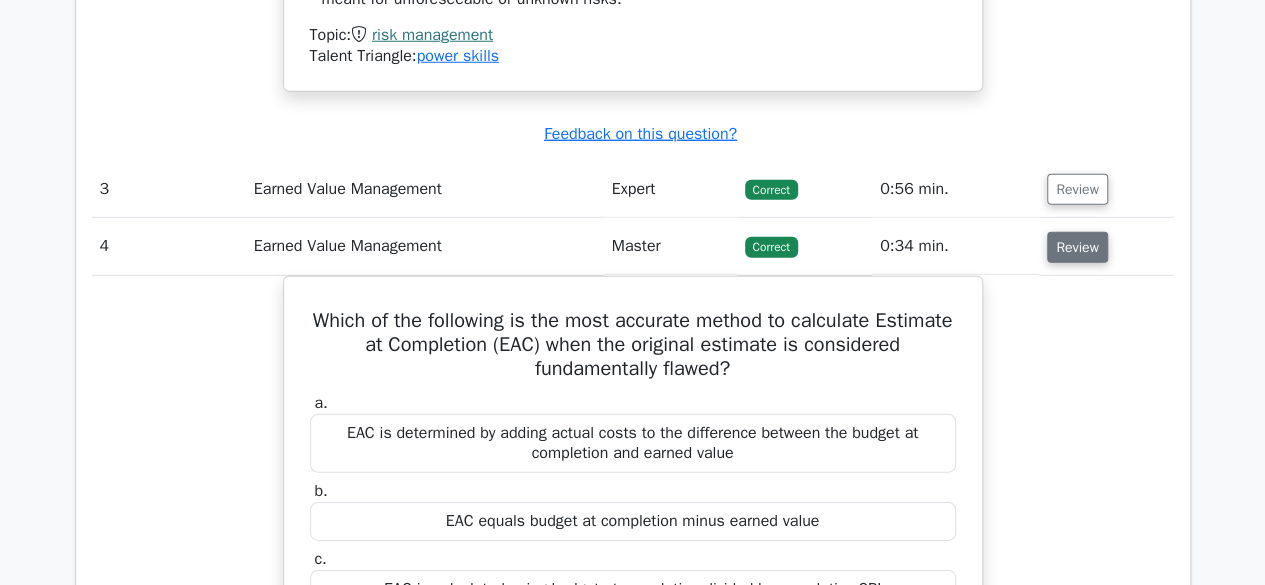 scroll, scrollTop: 2807, scrollLeft: 0, axis: vertical 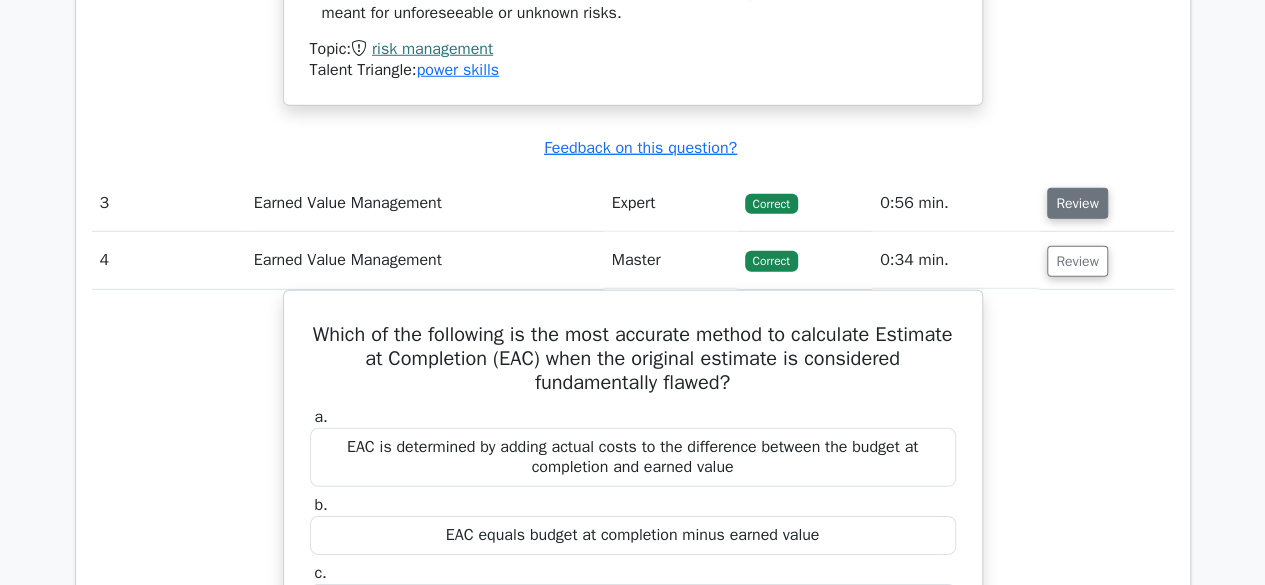 click on "Review" at bounding box center (1077, 203) 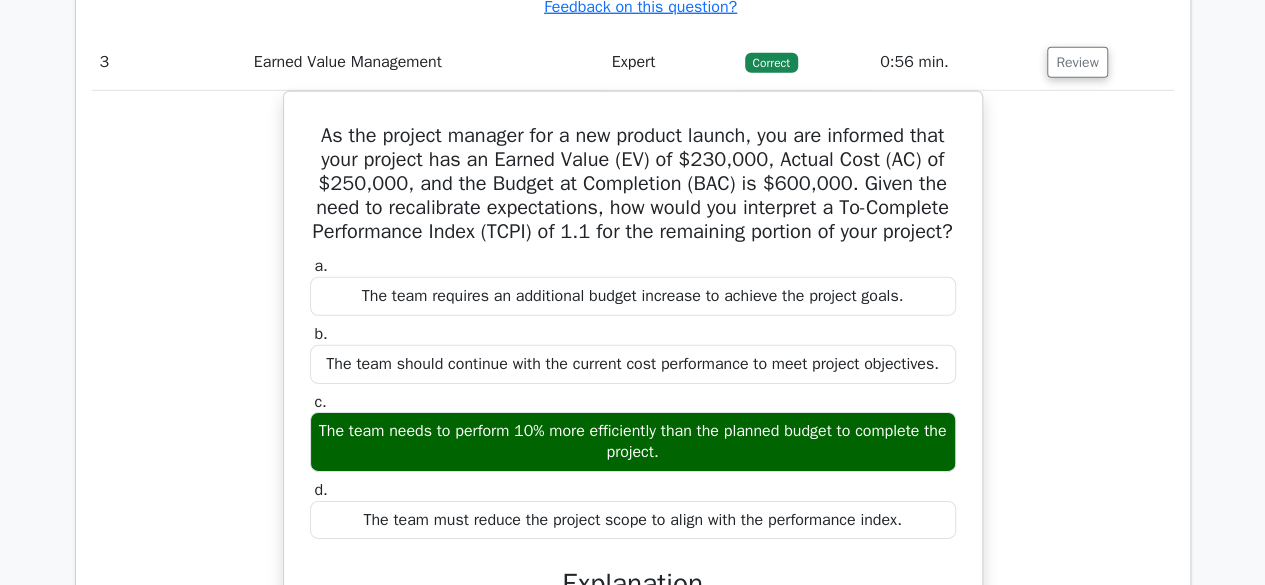 scroll, scrollTop: 2947, scrollLeft: 0, axis: vertical 